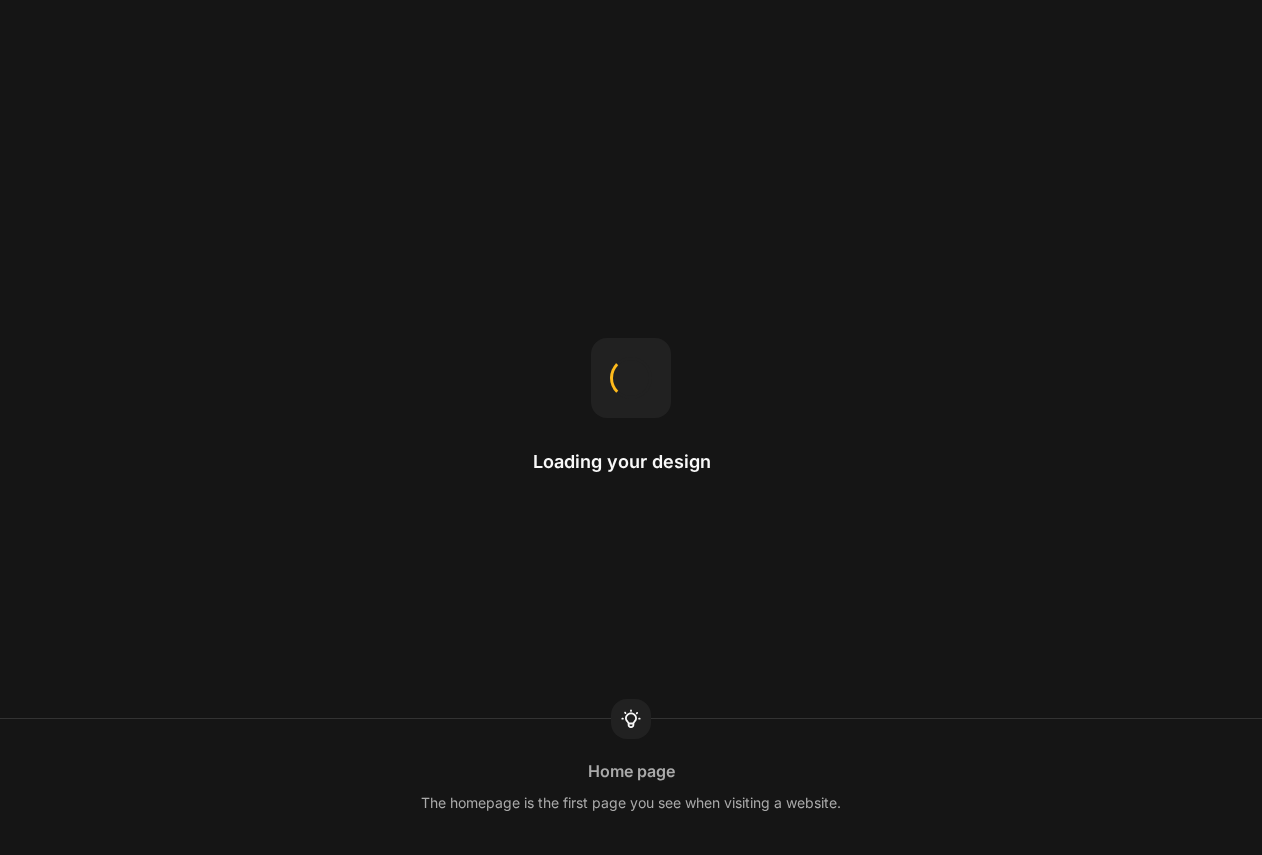 scroll, scrollTop: 0, scrollLeft: 0, axis: both 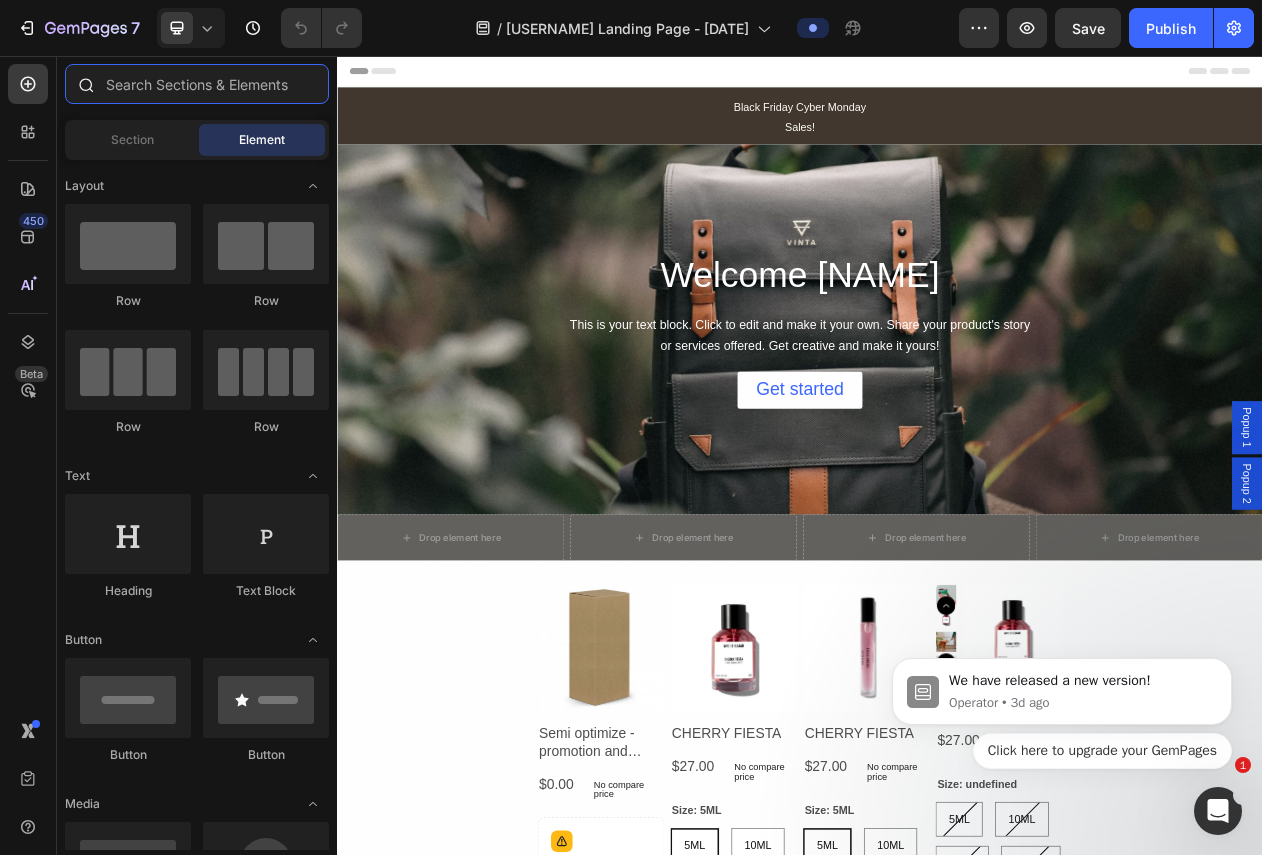 click at bounding box center [197, 84] 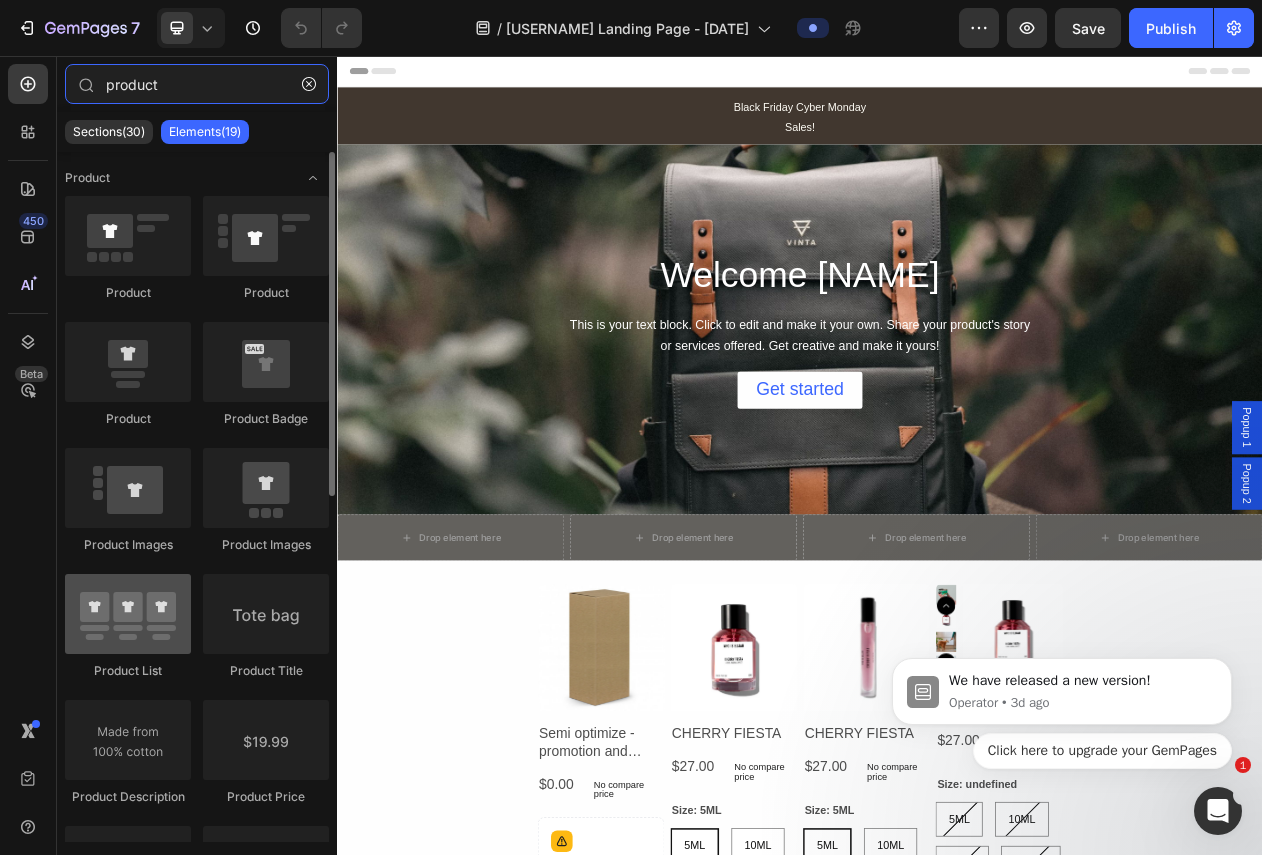 type on "product" 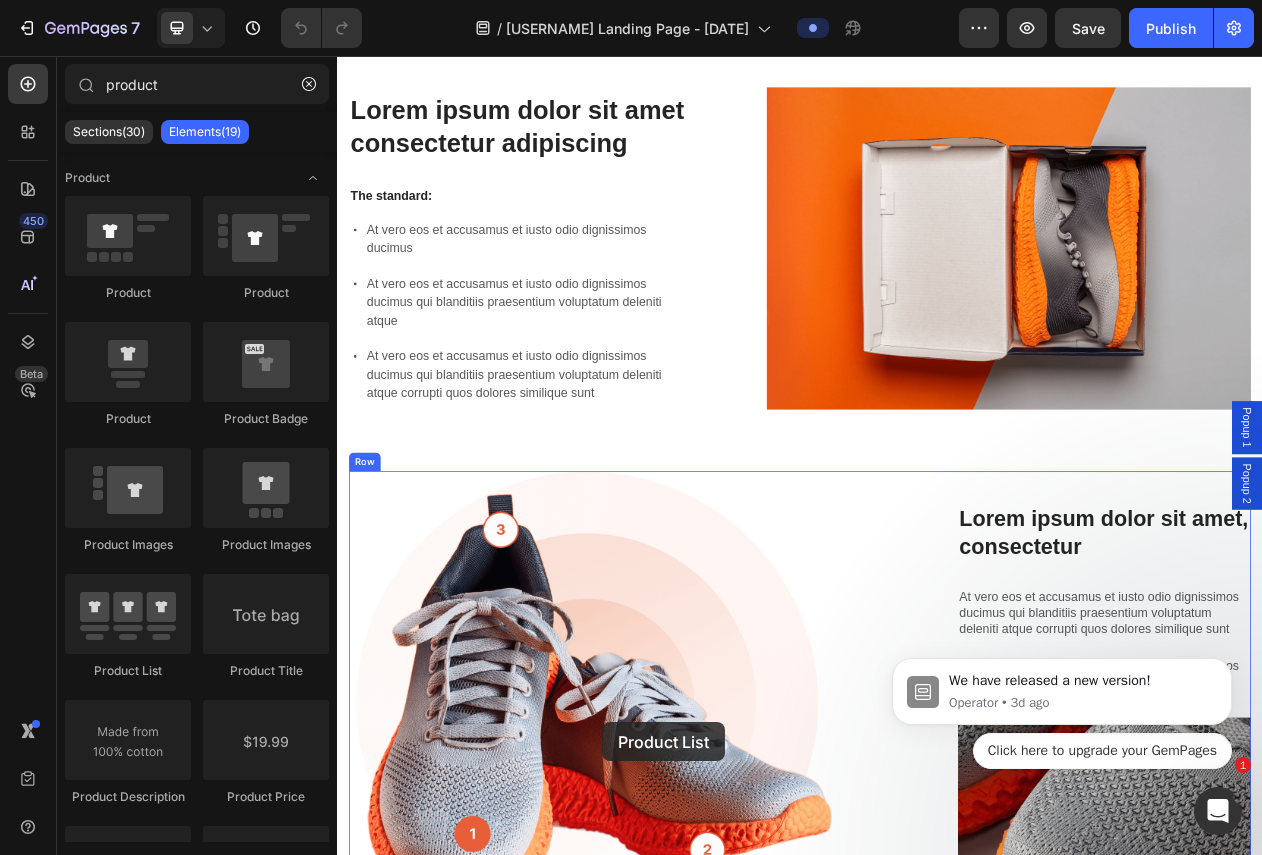 scroll, scrollTop: 1844, scrollLeft: 0, axis: vertical 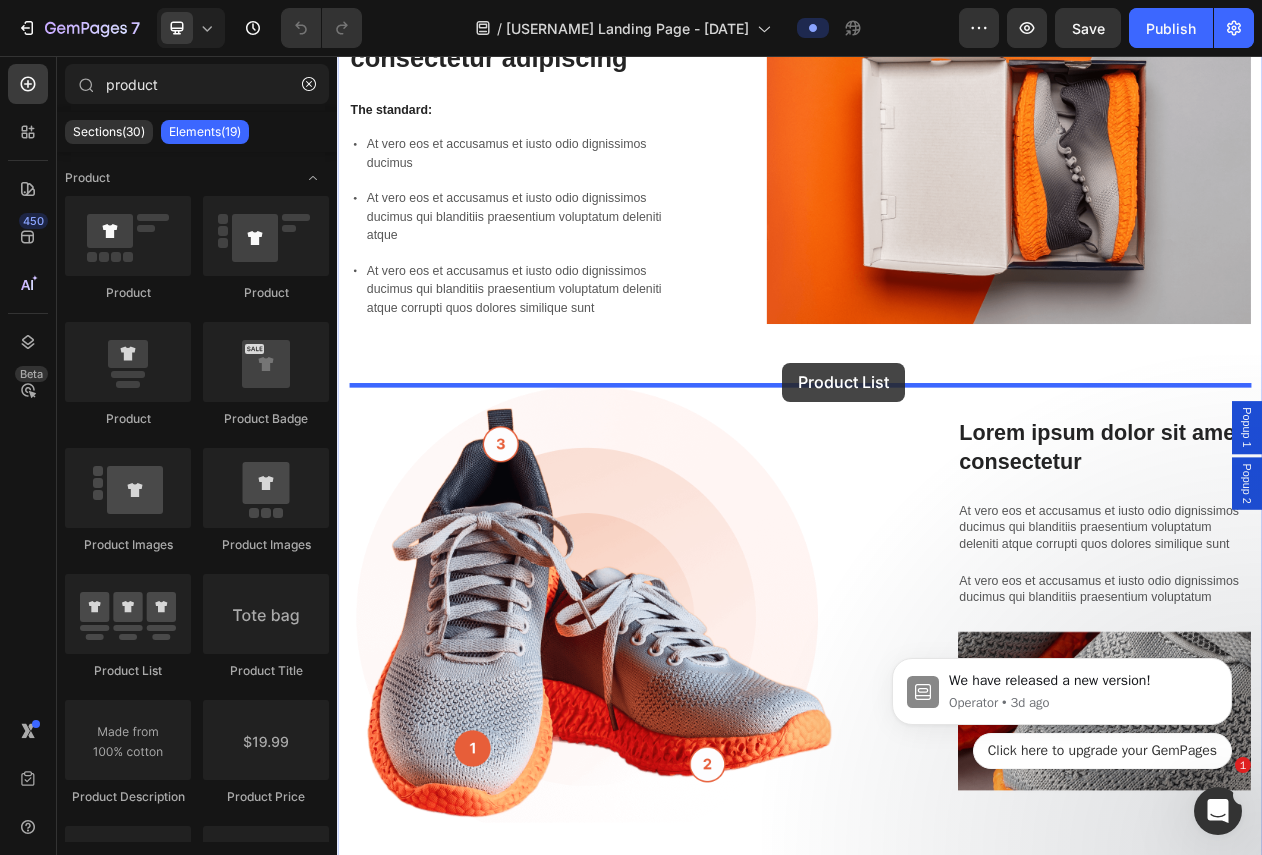 drag, startPoint x: 494, startPoint y: 663, endPoint x: 914, endPoint y: 454, distance: 469.1279 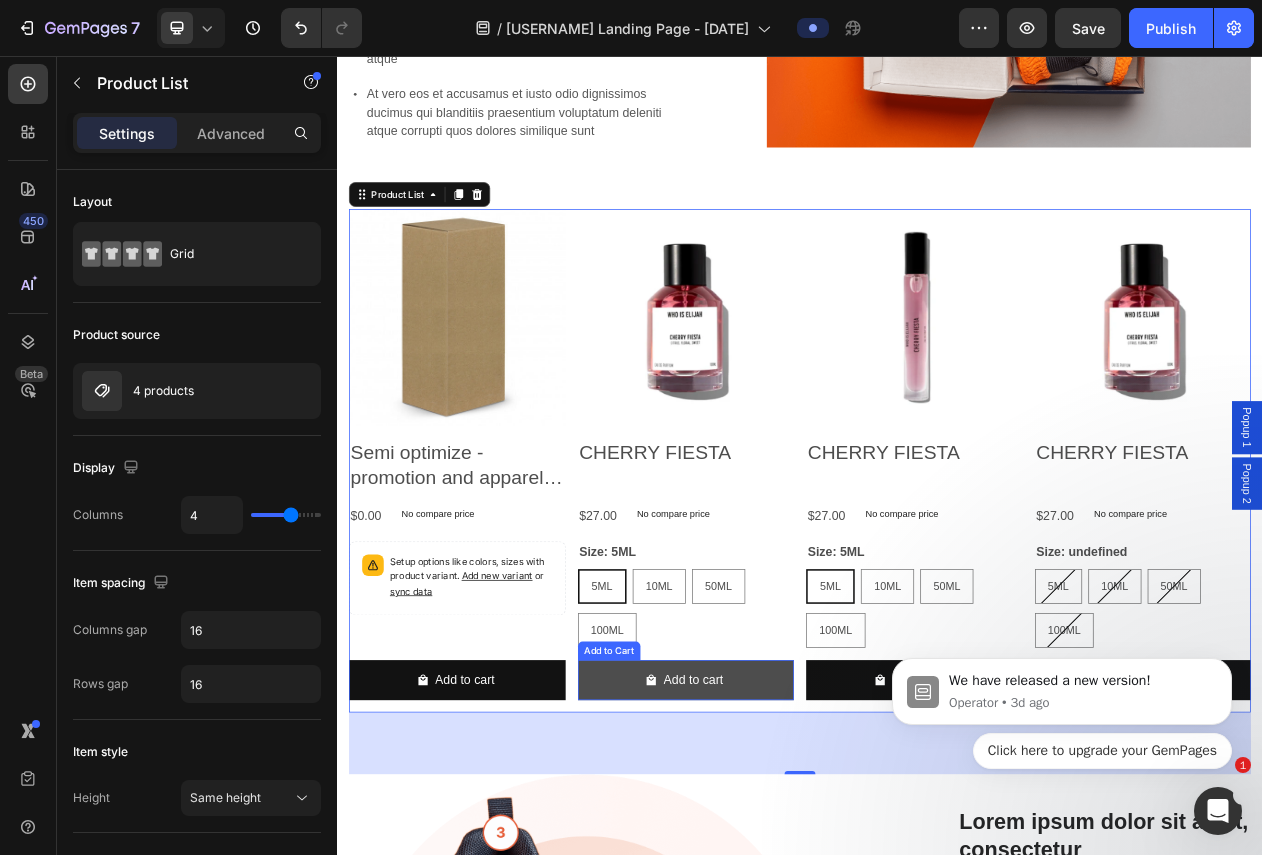 scroll, scrollTop: 2080, scrollLeft: 0, axis: vertical 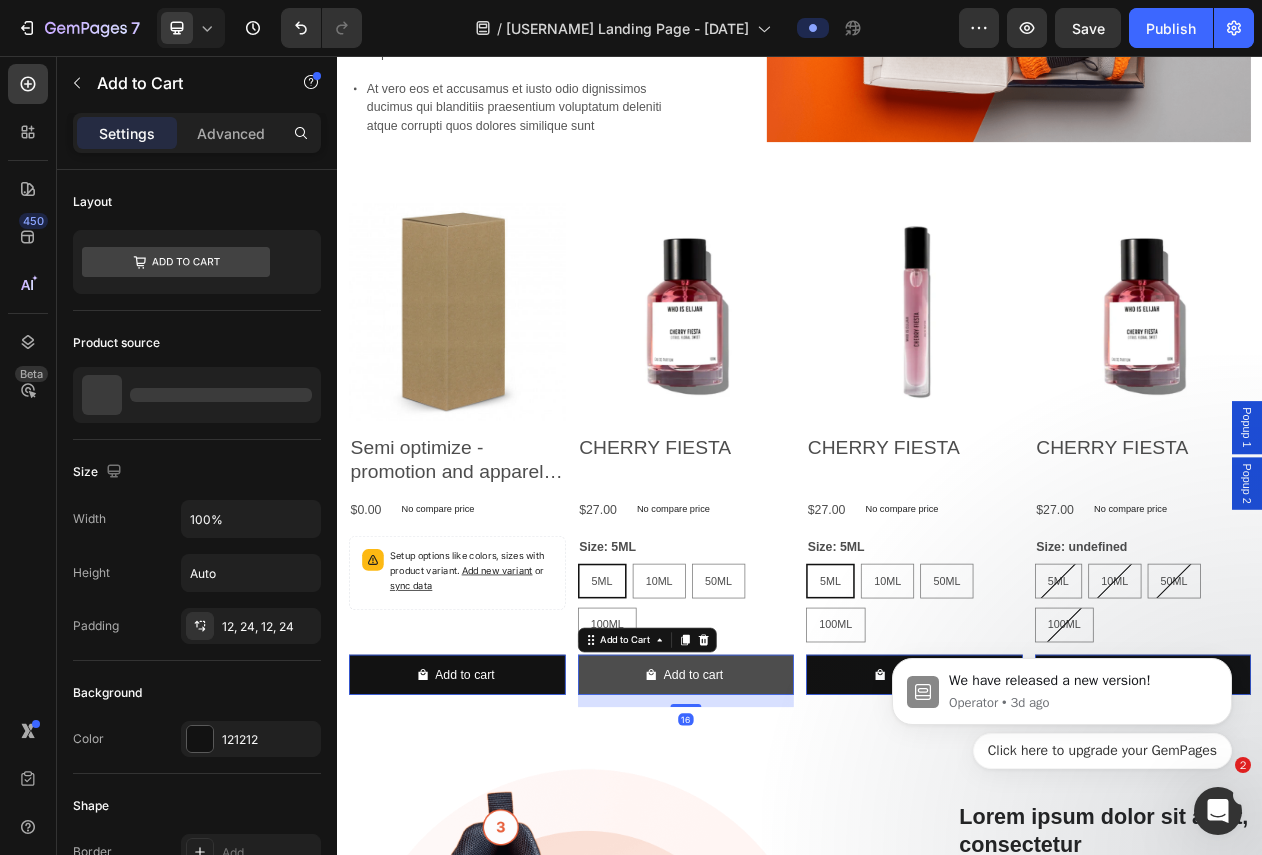 click on "Add to cart" at bounding box center [492, 859] 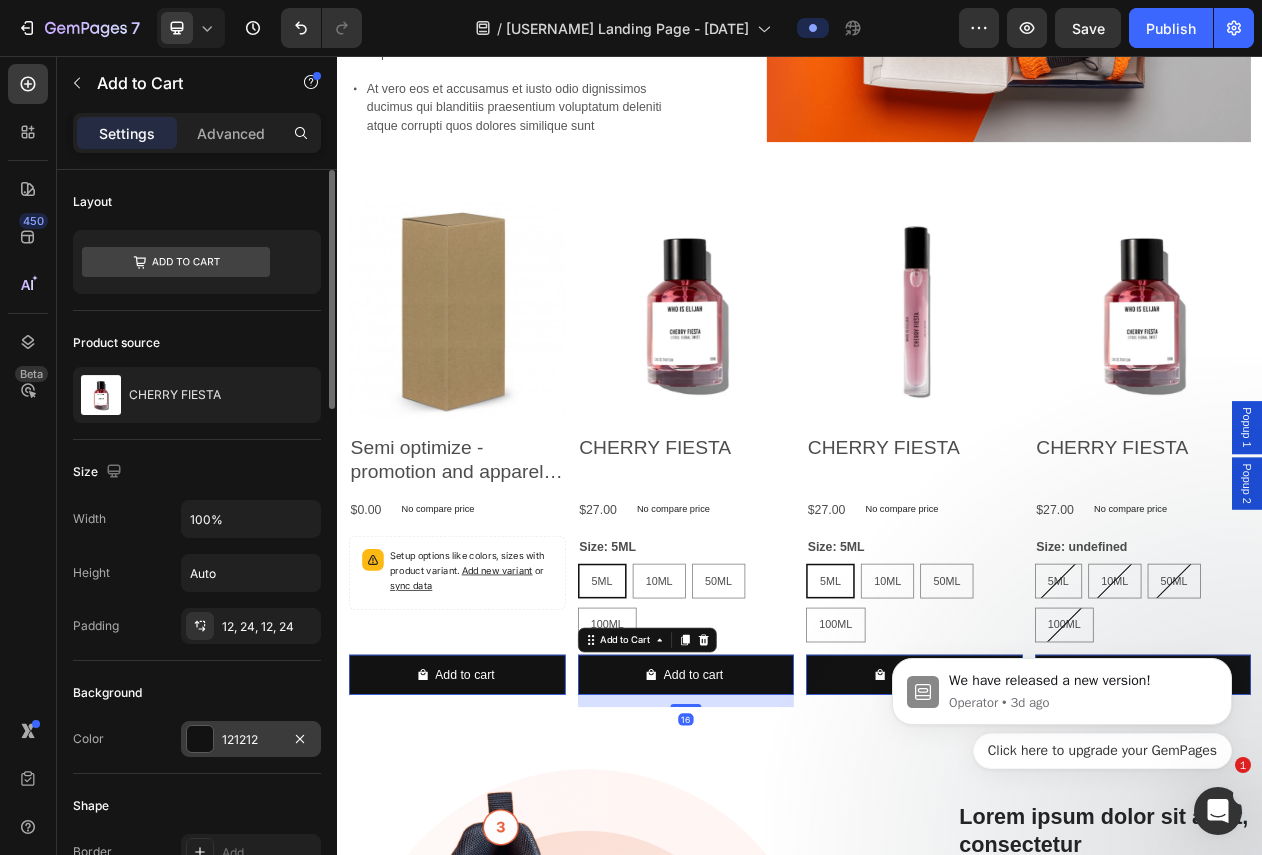 click at bounding box center (200, 739) 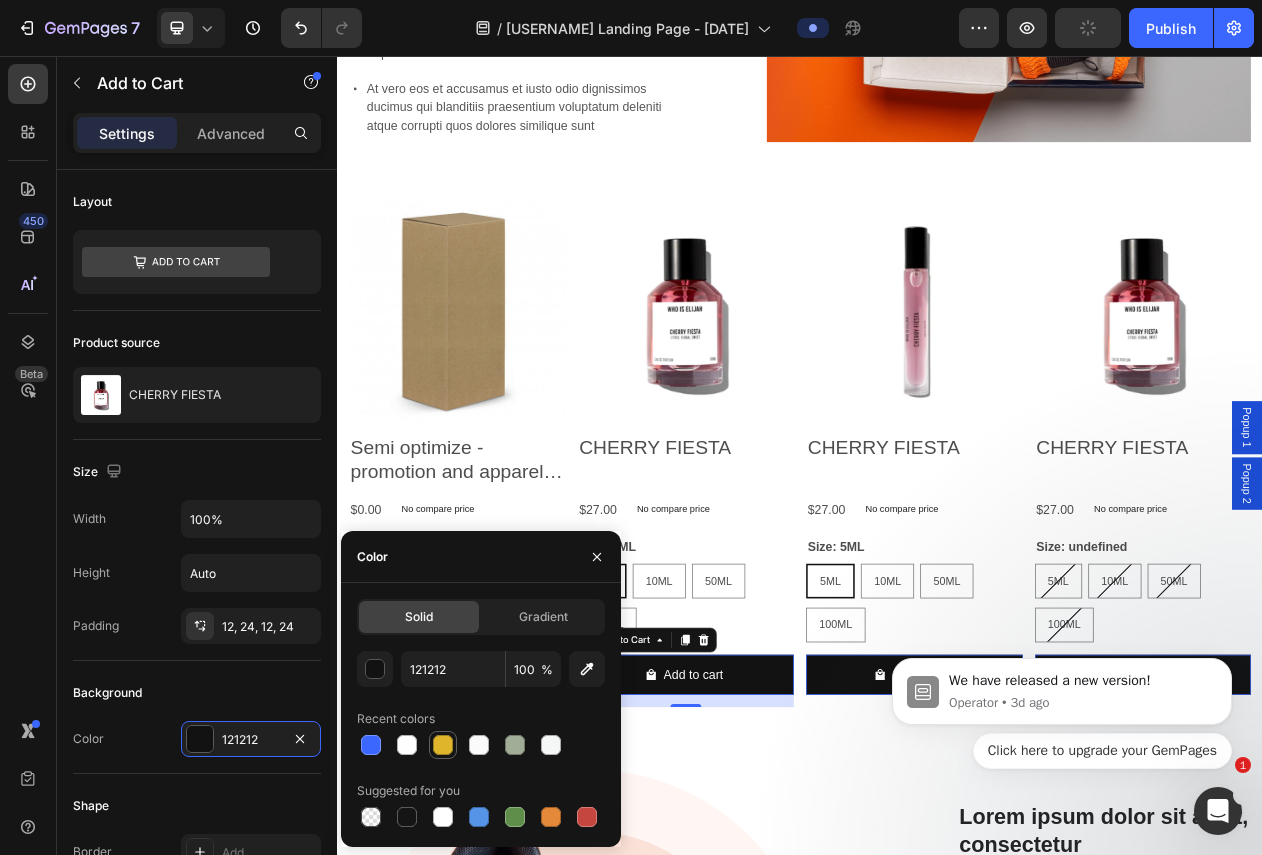 click at bounding box center (443, 745) 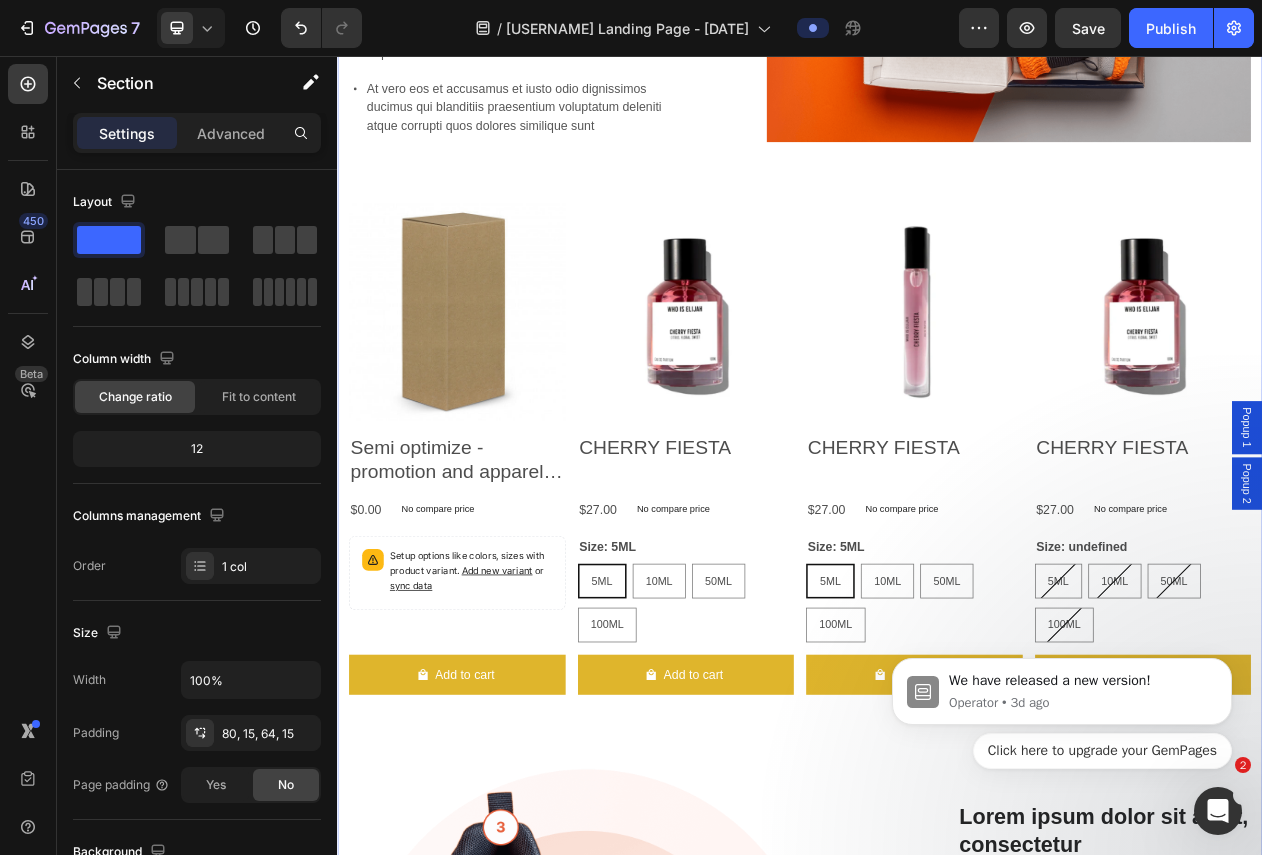 click on "Lorem ipsum dolor sit amet consectetur adipiscing Heading The standard: Text Block
At vero eos et accusamus et iusto odio dignissimos ducimus
At vero eos et accusamus et iusto odio dignissimos ducimus qui blanditiis praesentium voluptatum deleniti atque
At vero eos et accusamus et iusto odio dignissimos ducimus qui blanditiis praesentium voluptatum deleniti atque corrupti quos dolores similique sunt Item List Image Row Product Images Semi optimize - promotion and apparel 001 Product Title $0.00 Product Price Product Price No compare price Product Price Row Setup options like colors, sizes with product variant.       Add new variant   or   sync data Product Variants & Swatches Add to cart Add to Cart Row Product List Product Images CHERRY FIESTA Product Title $27.00 Product Price Product Price No compare price Product Price Row Size: 5ML 5ML 5ML 5ML 10ML 10ML 10ML 50ML 50ML 50ML 100ML 100ML 100ML Product Variants & Swatches Add to cart Add to Cart Row $27.00" at bounding box center (937, 657) 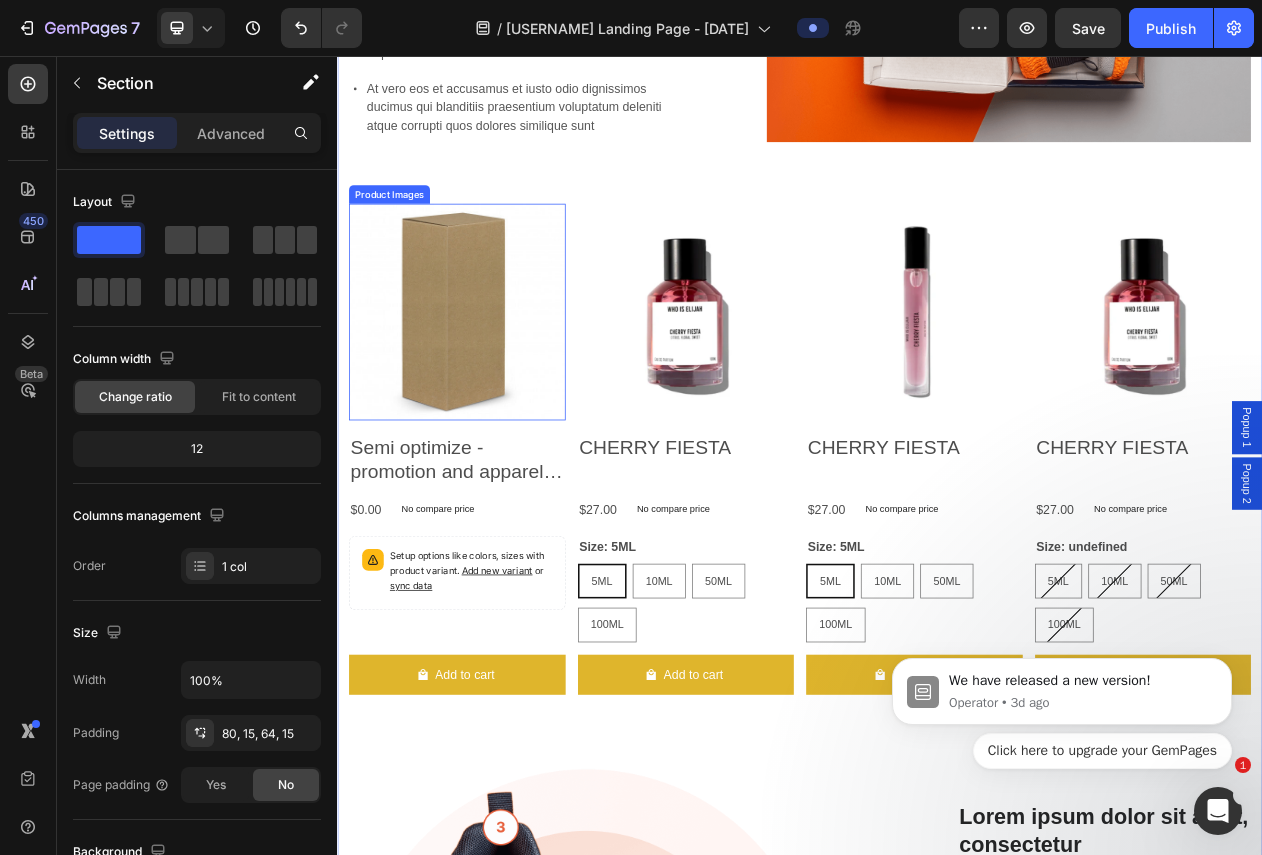 click at bounding box center [492, 388] 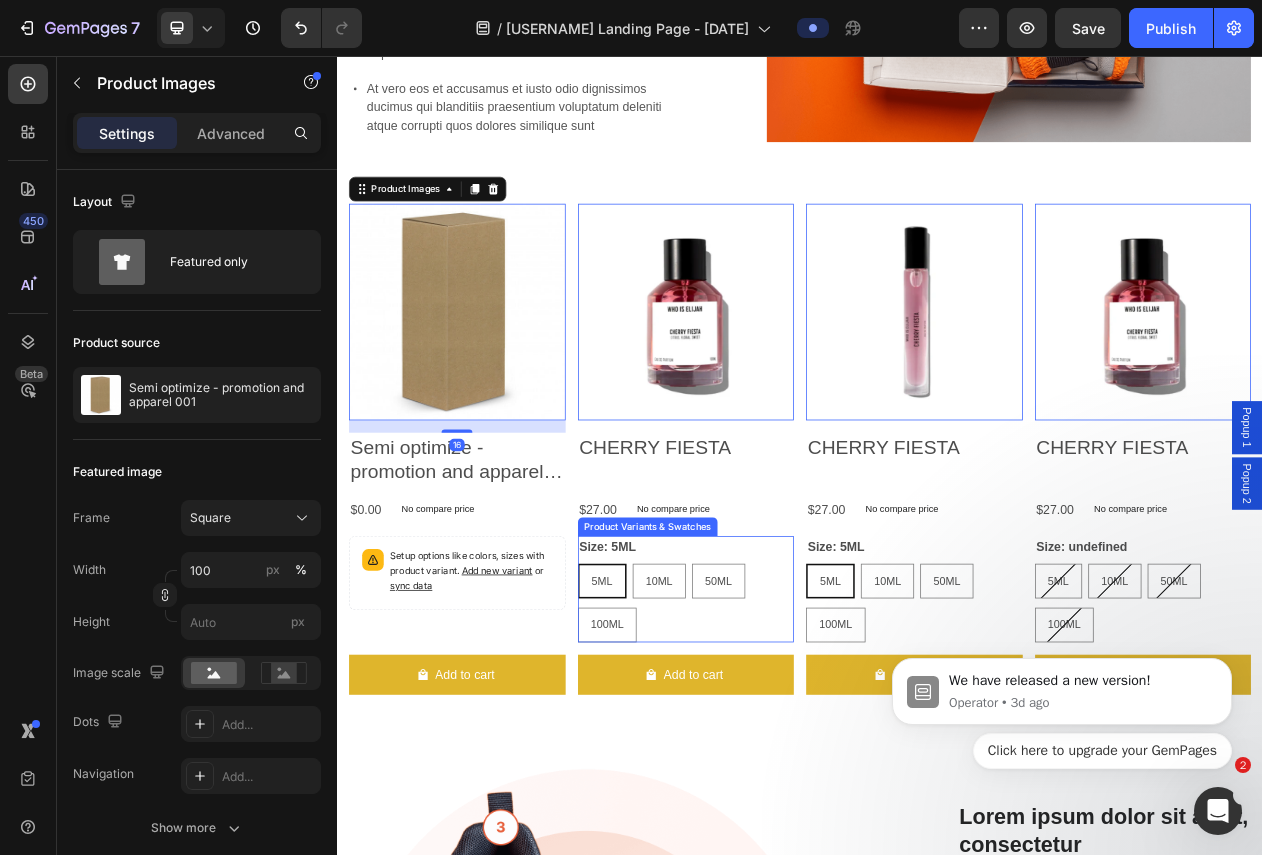 click on "Size: 5ML 5ML 5ML 5ML 10ML 10ML 10ML 50ML 50ML 50ML 100ML 100ML 100ML" at bounding box center [789, 748] 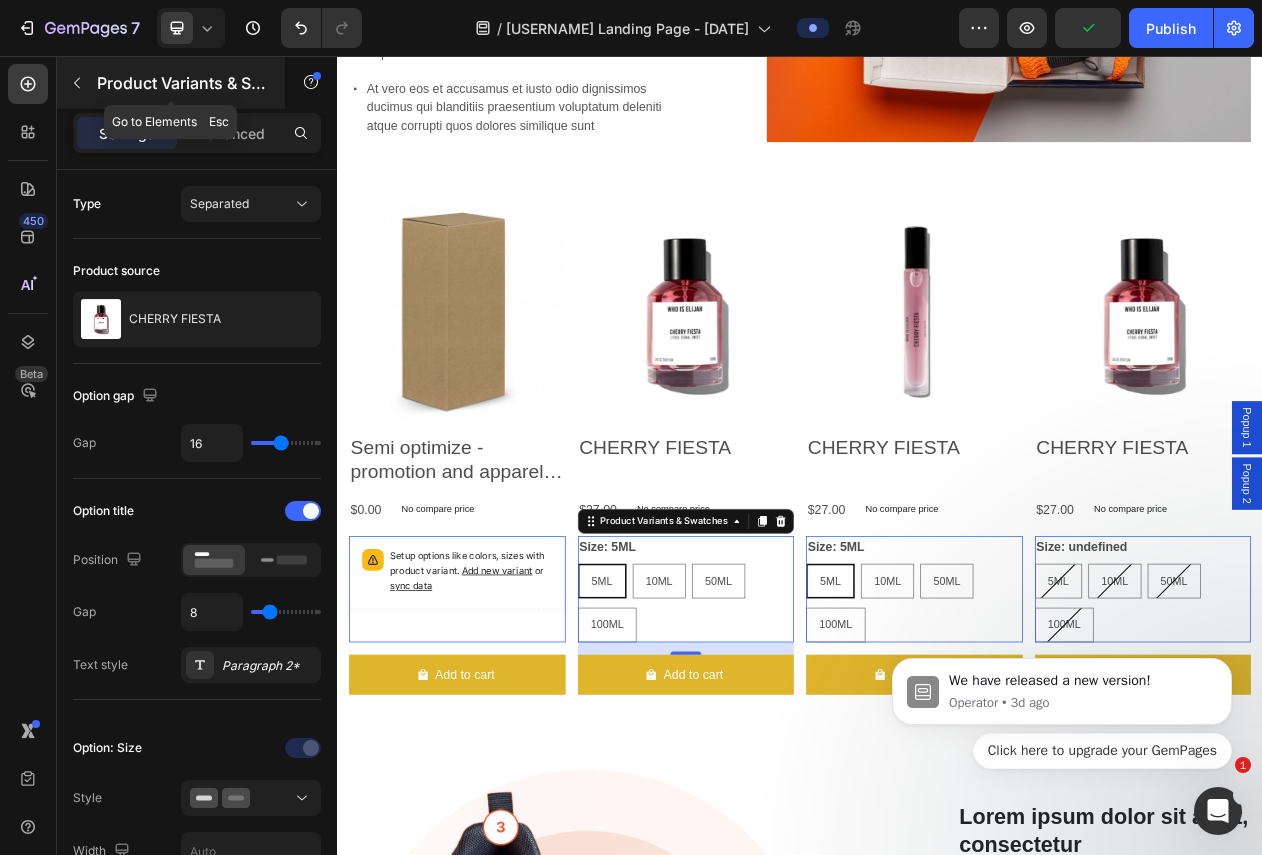 click 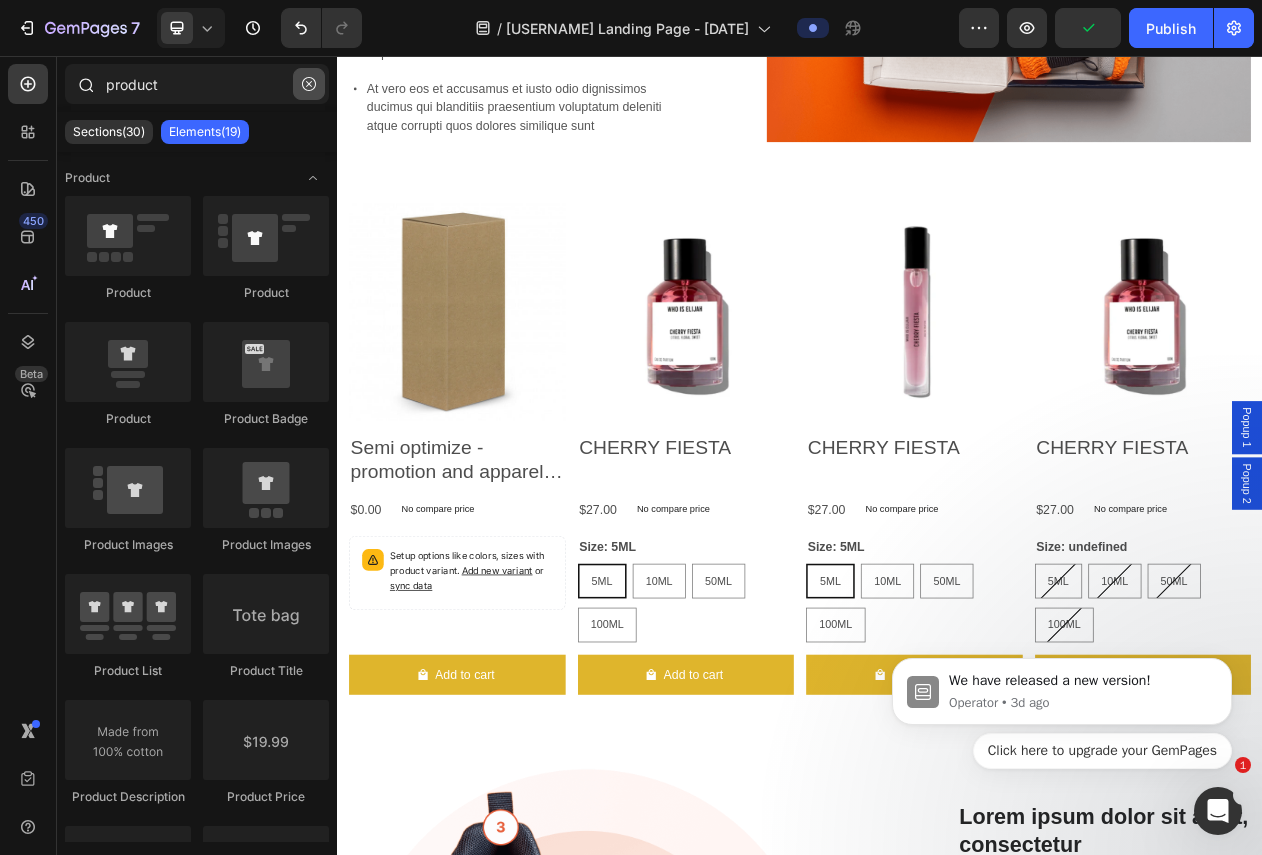 click 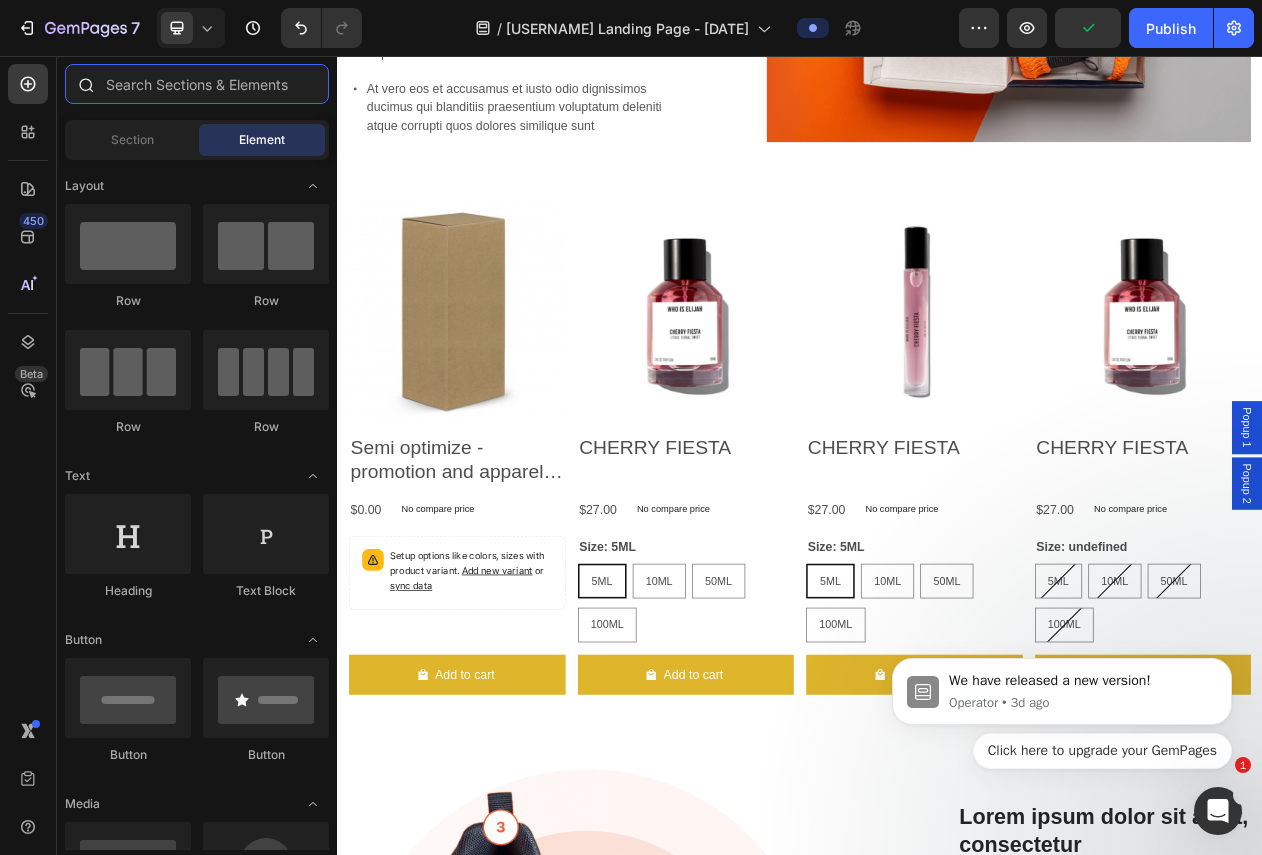 click at bounding box center (197, 84) 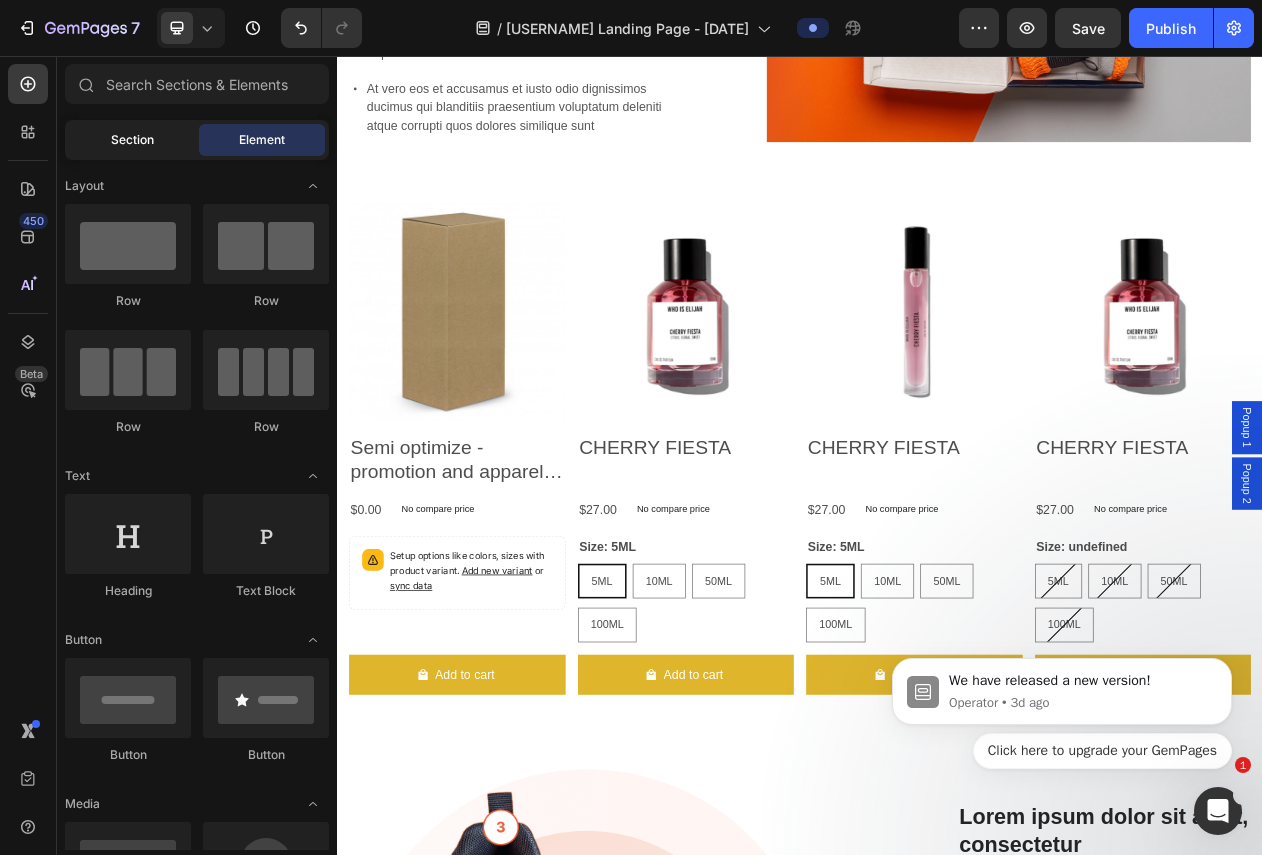 click on "Section" at bounding box center [132, 140] 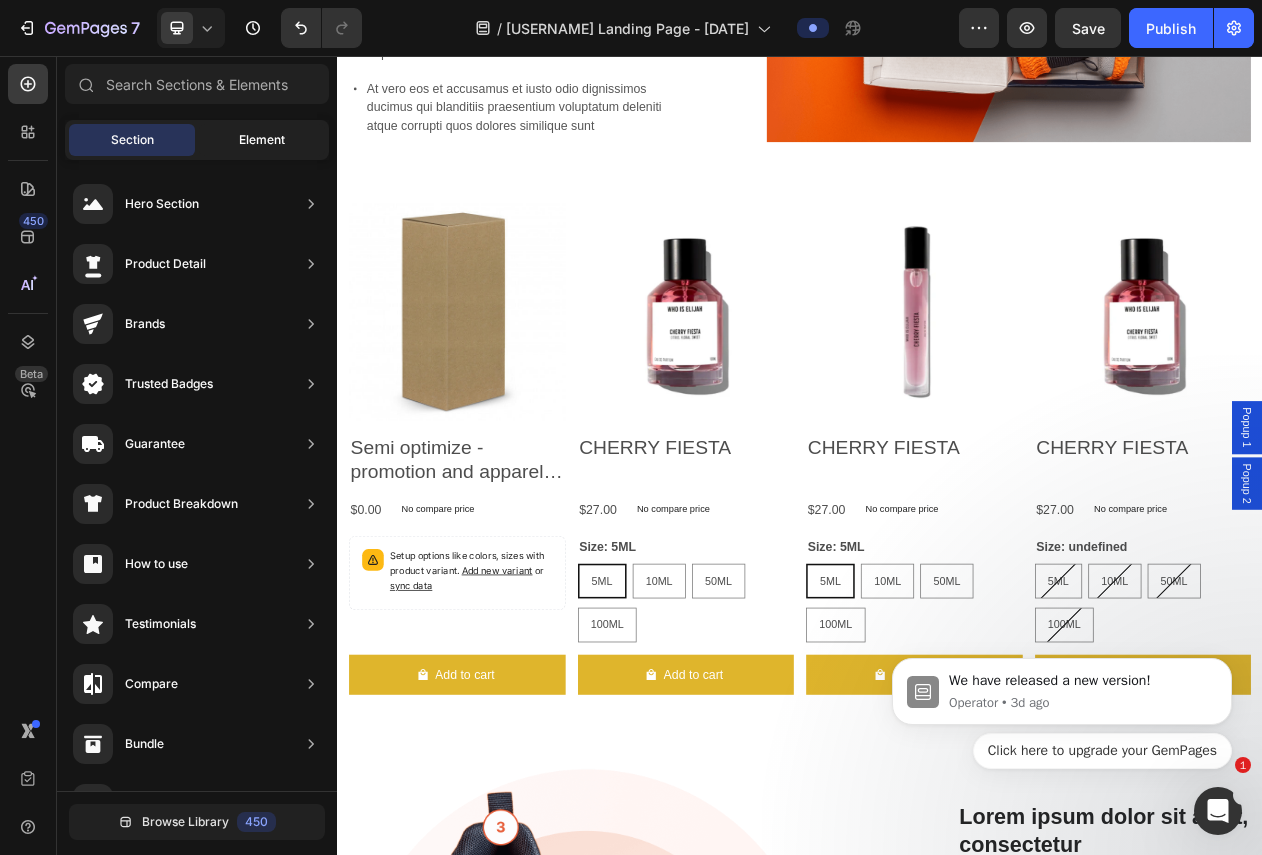 click on "Element" at bounding box center (262, 140) 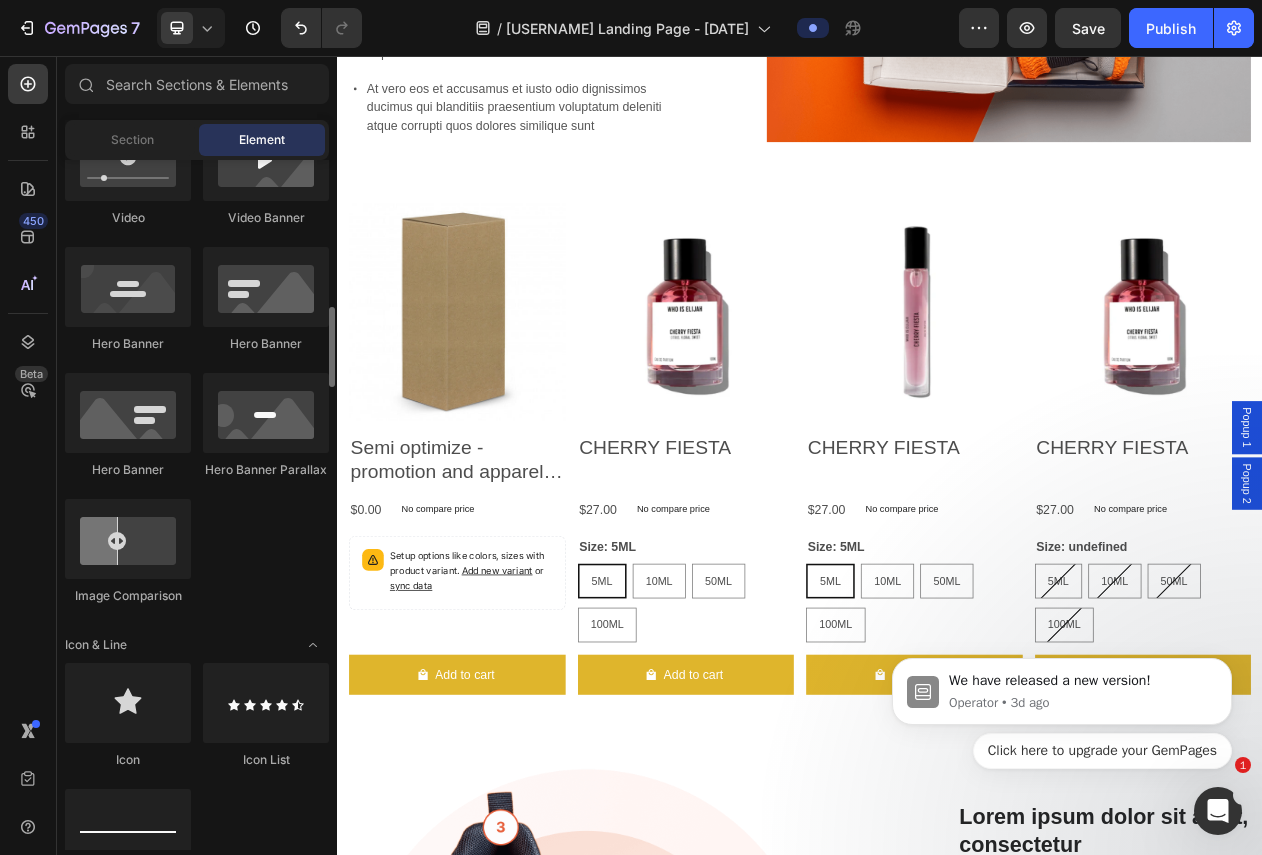 scroll, scrollTop: 912, scrollLeft: 0, axis: vertical 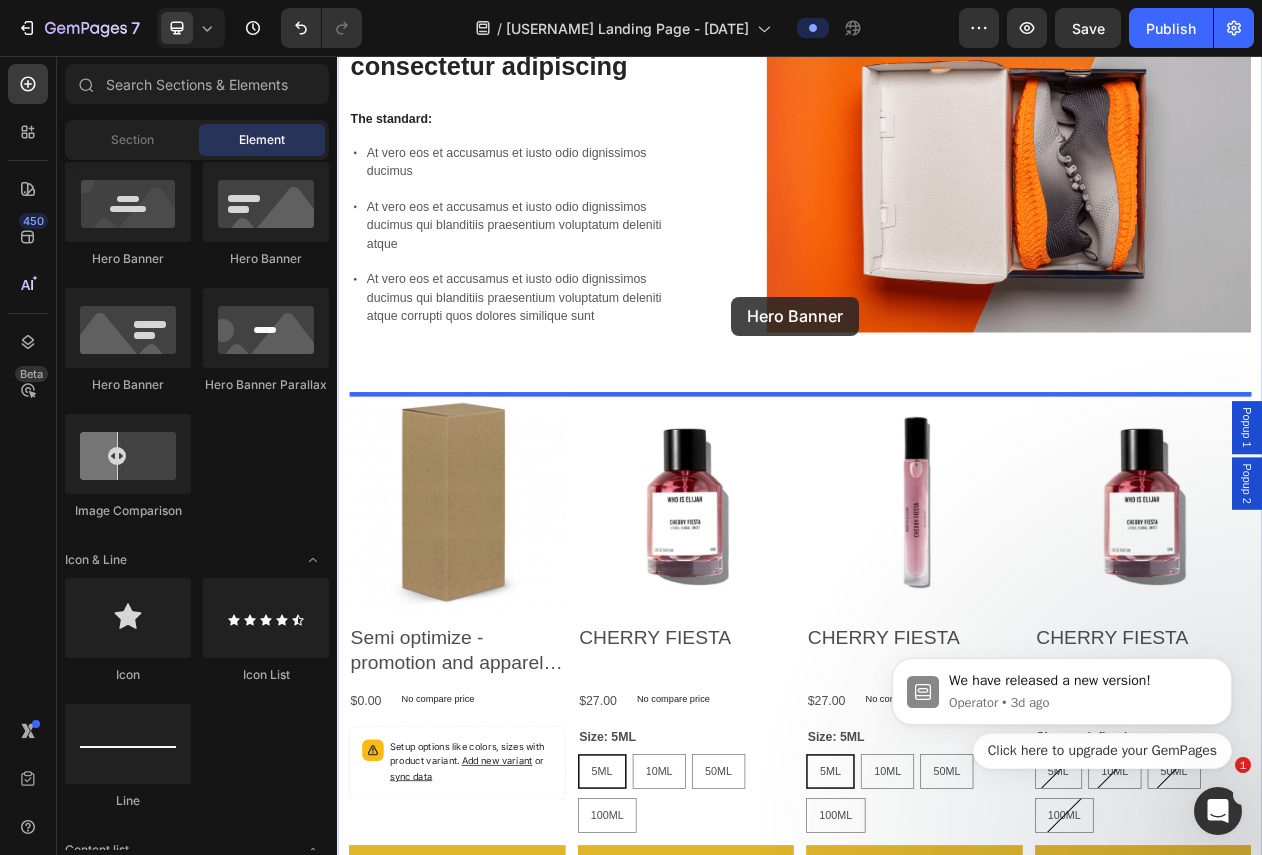 drag, startPoint x: 458, startPoint y: 286, endPoint x: 847, endPoint y: 369, distance: 397.7562 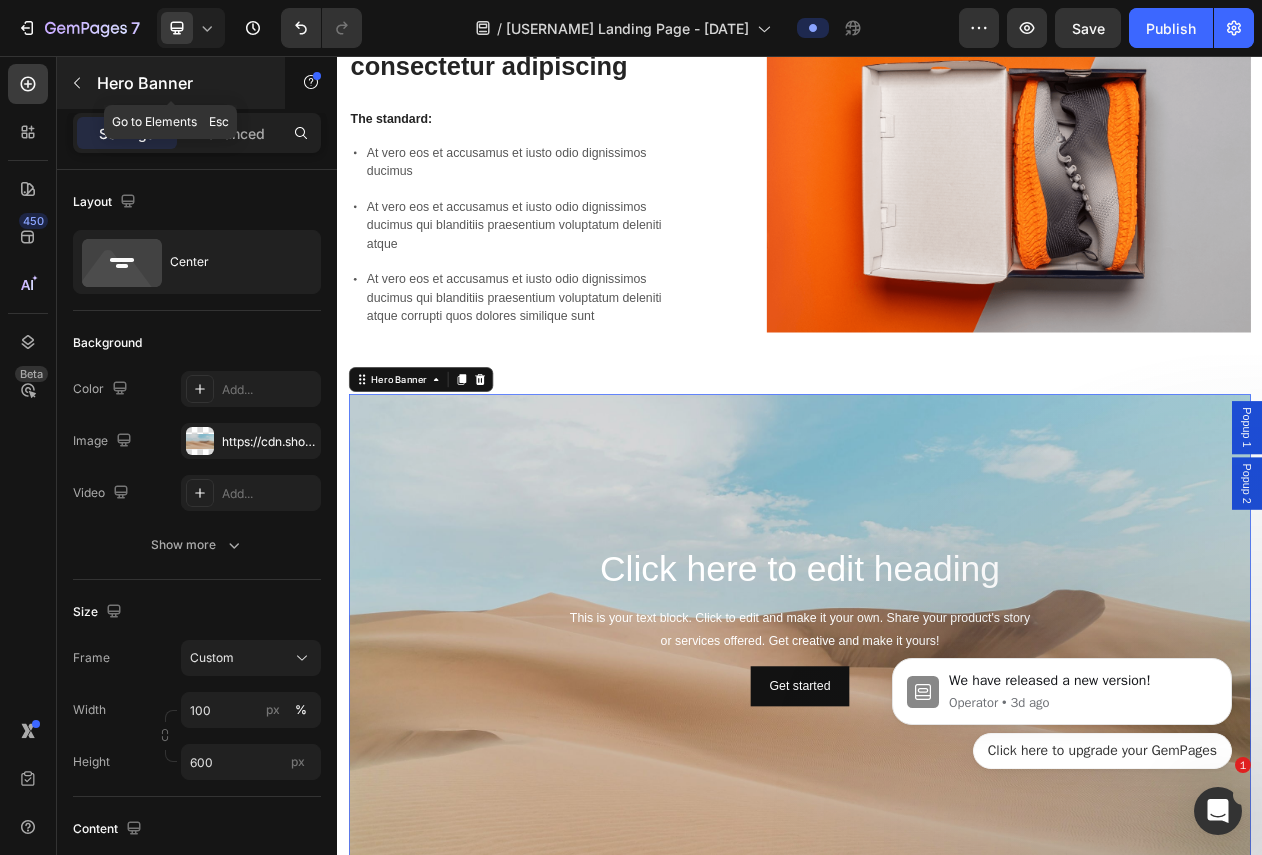 click at bounding box center [77, 83] 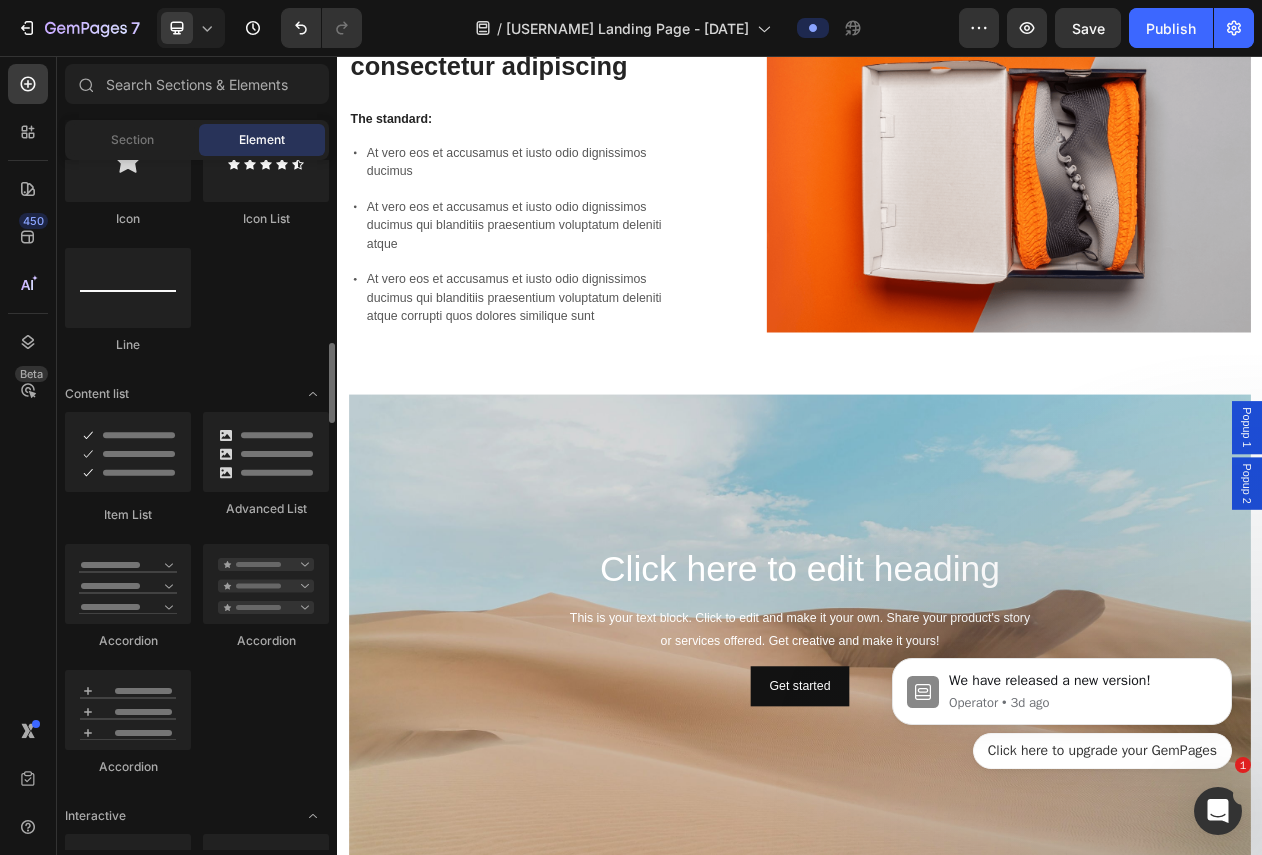 scroll, scrollTop: 1394, scrollLeft: 0, axis: vertical 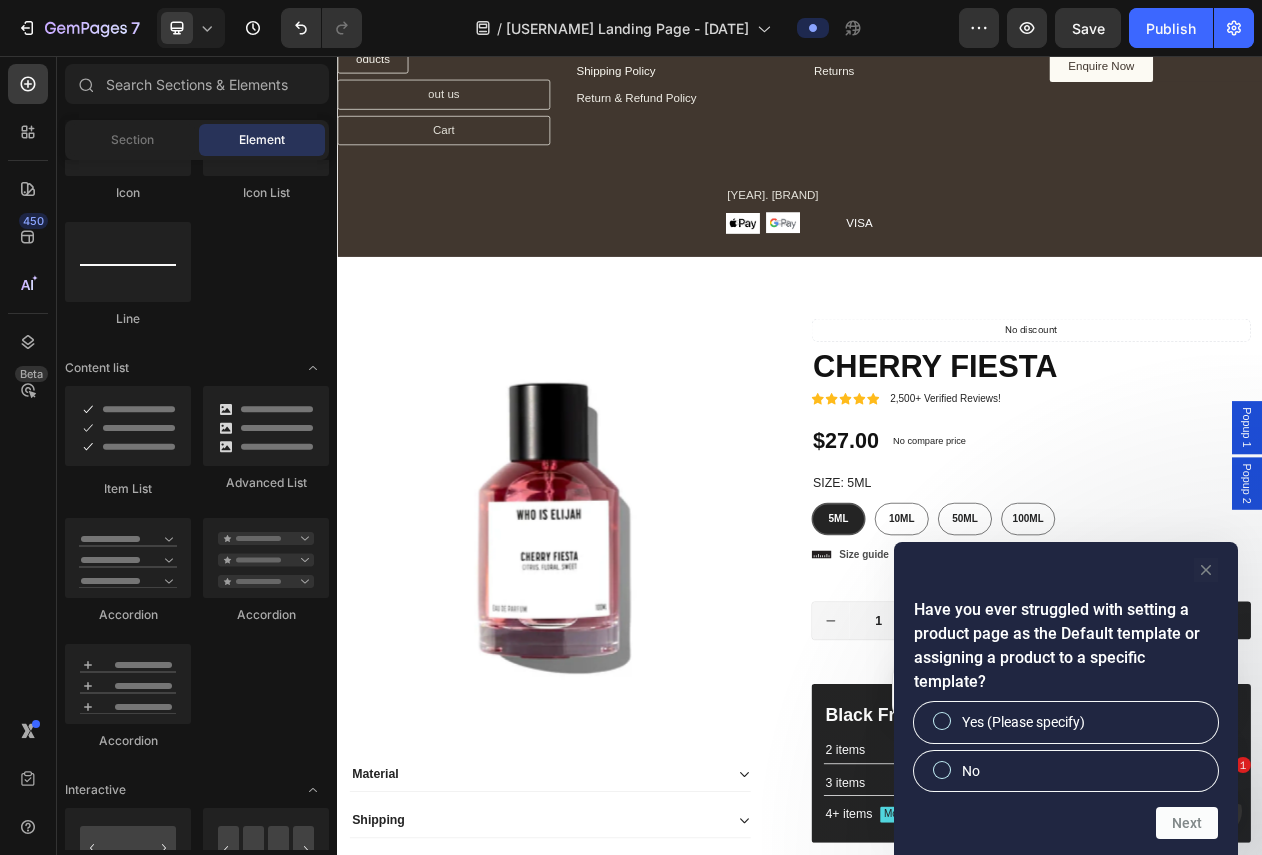 drag, startPoint x: 1210, startPoint y: 571, endPoint x: 982, endPoint y: 684, distance: 254.46611 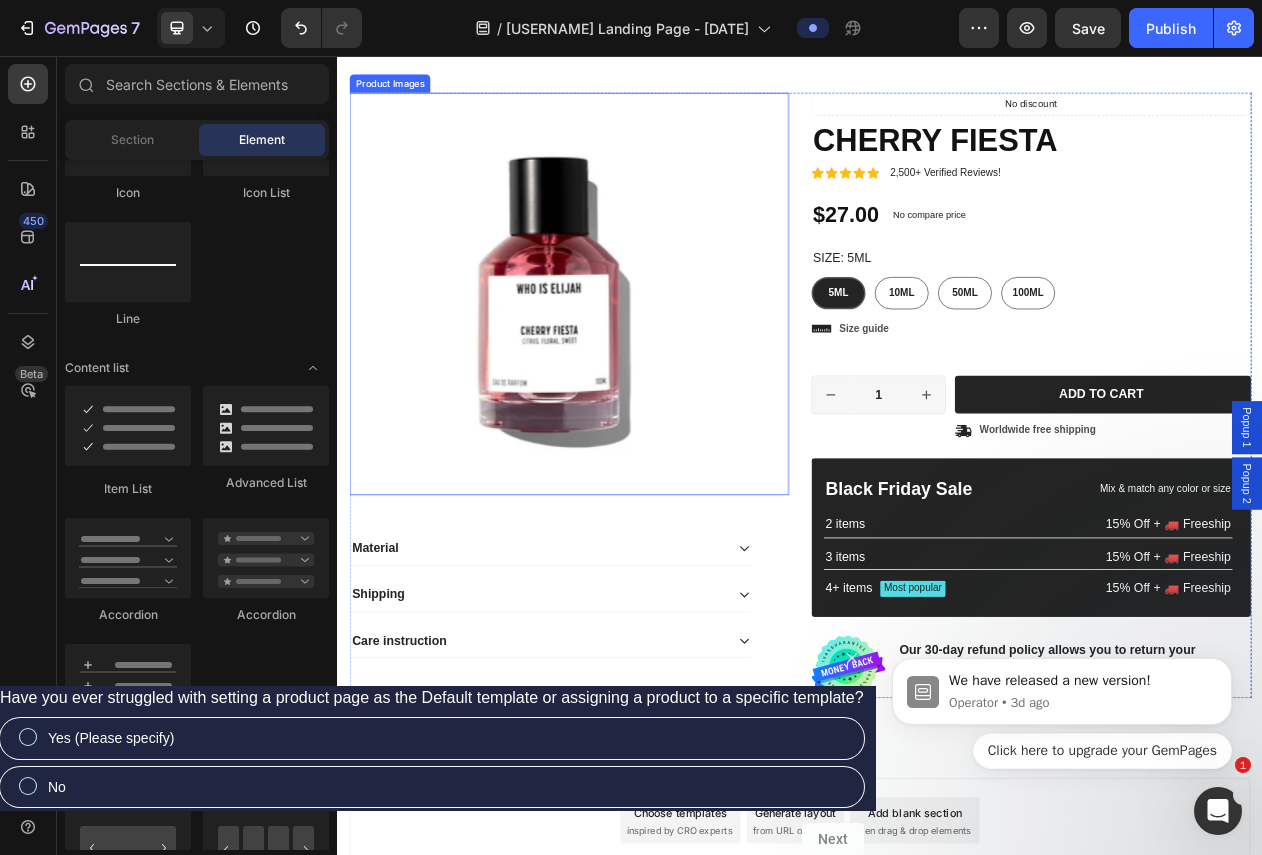scroll, scrollTop: 9295, scrollLeft: 0, axis: vertical 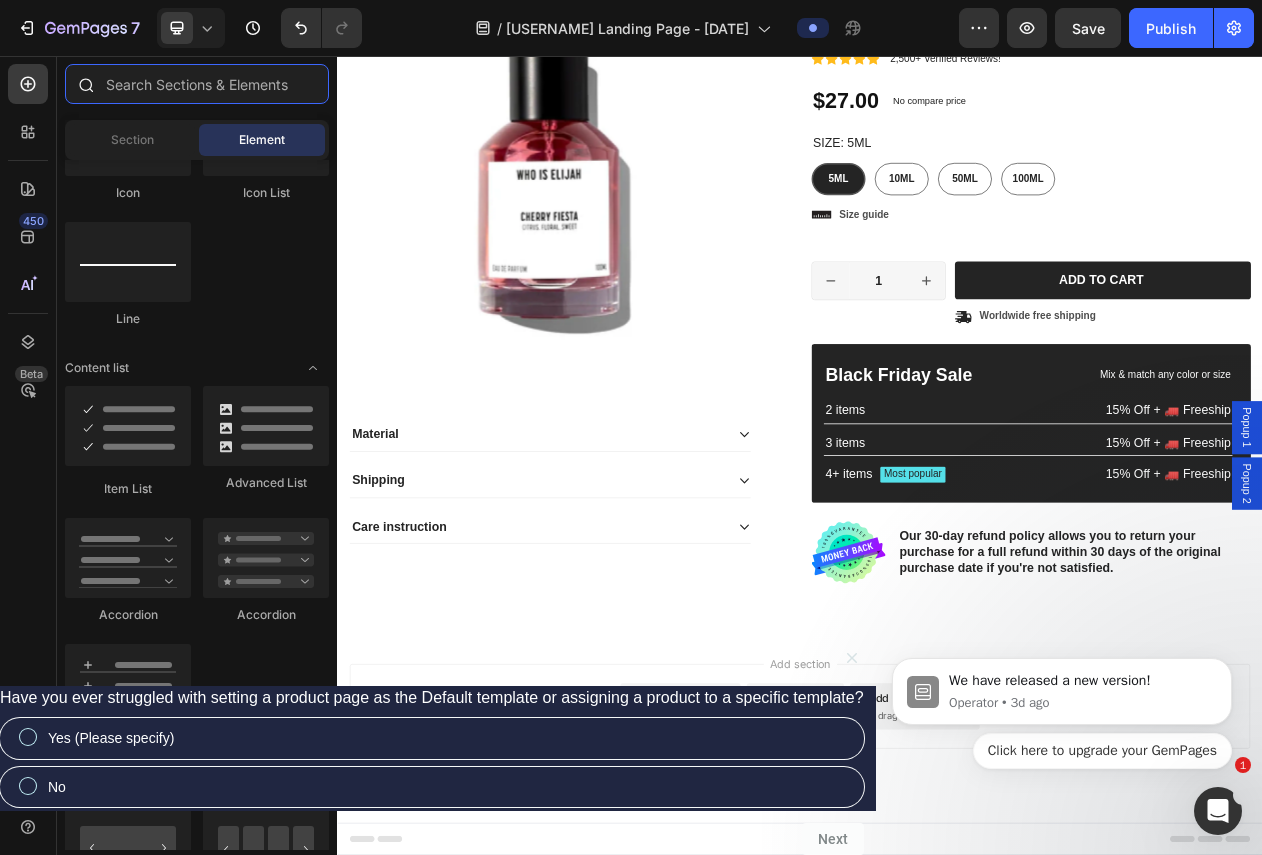 click at bounding box center [197, 84] 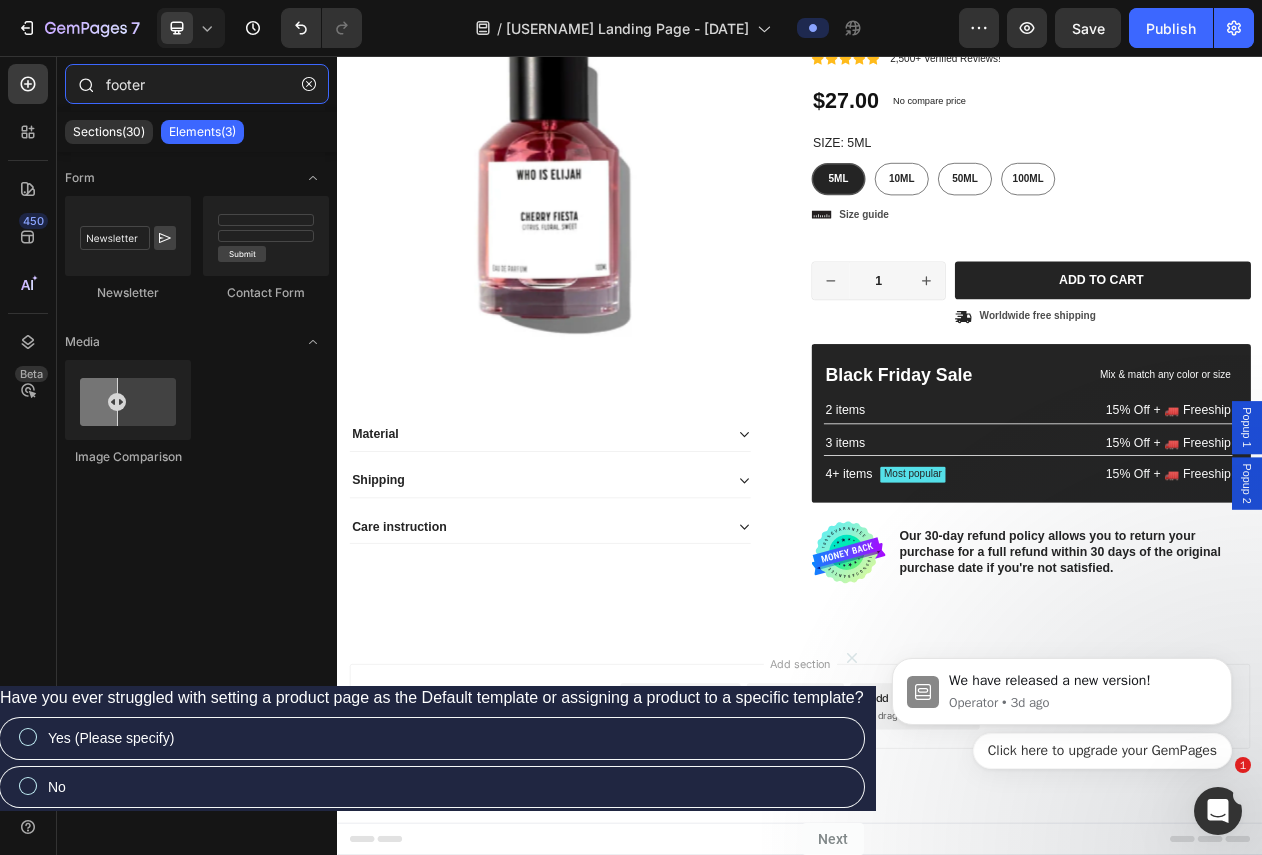 type on "footer" 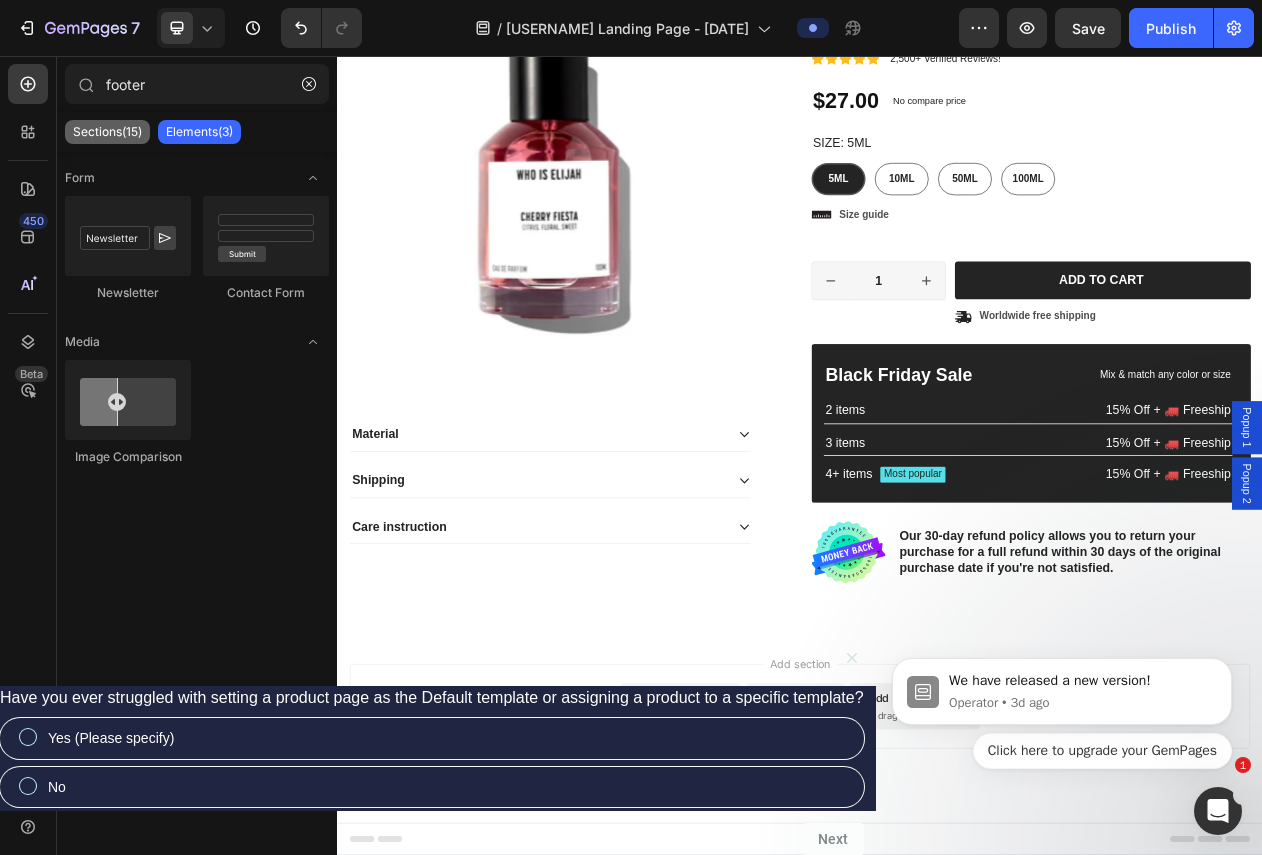 click on "Sections(15)" at bounding box center [107, 132] 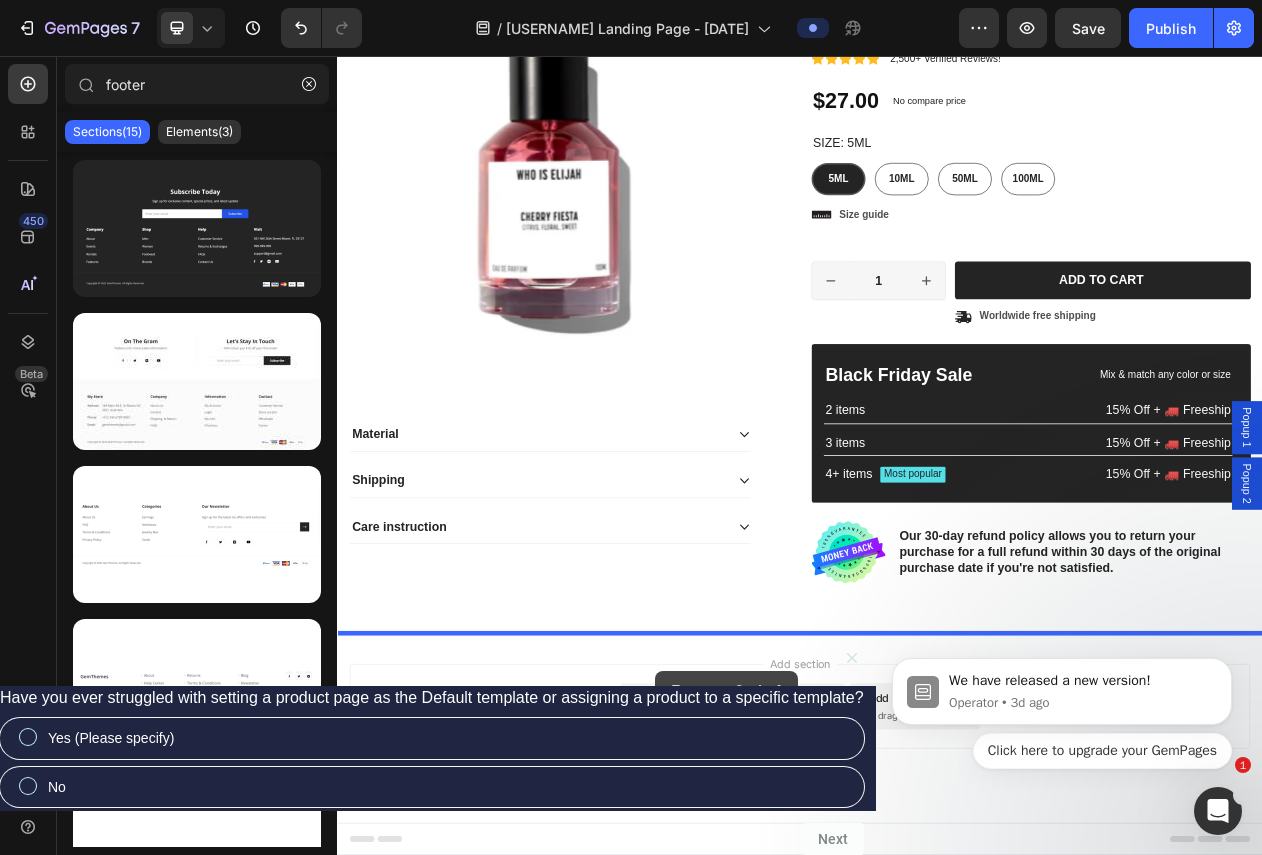 drag, startPoint x: 554, startPoint y: 249, endPoint x: 745, endPoint y: 848, distance: 628.71454 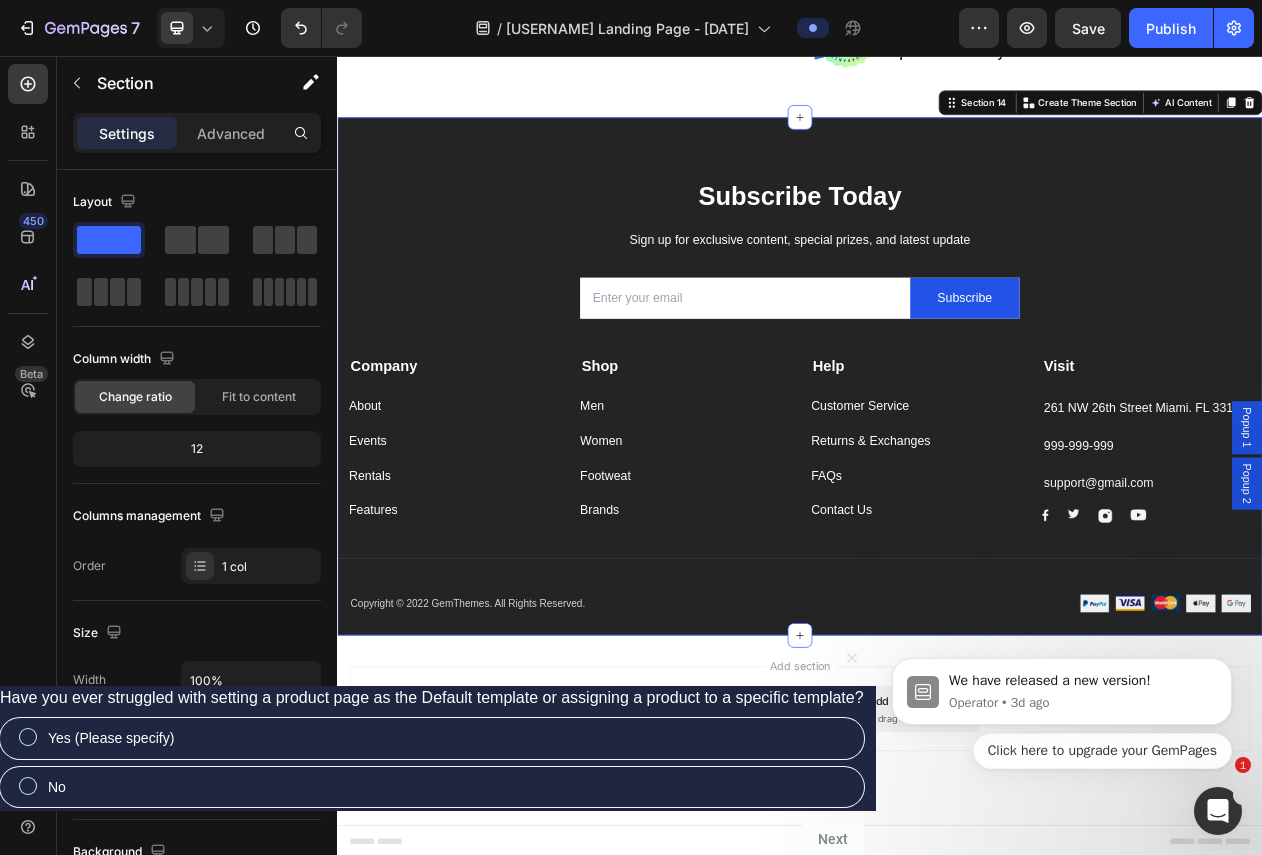 scroll, scrollTop: 9966, scrollLeft: 0, axis: vertical 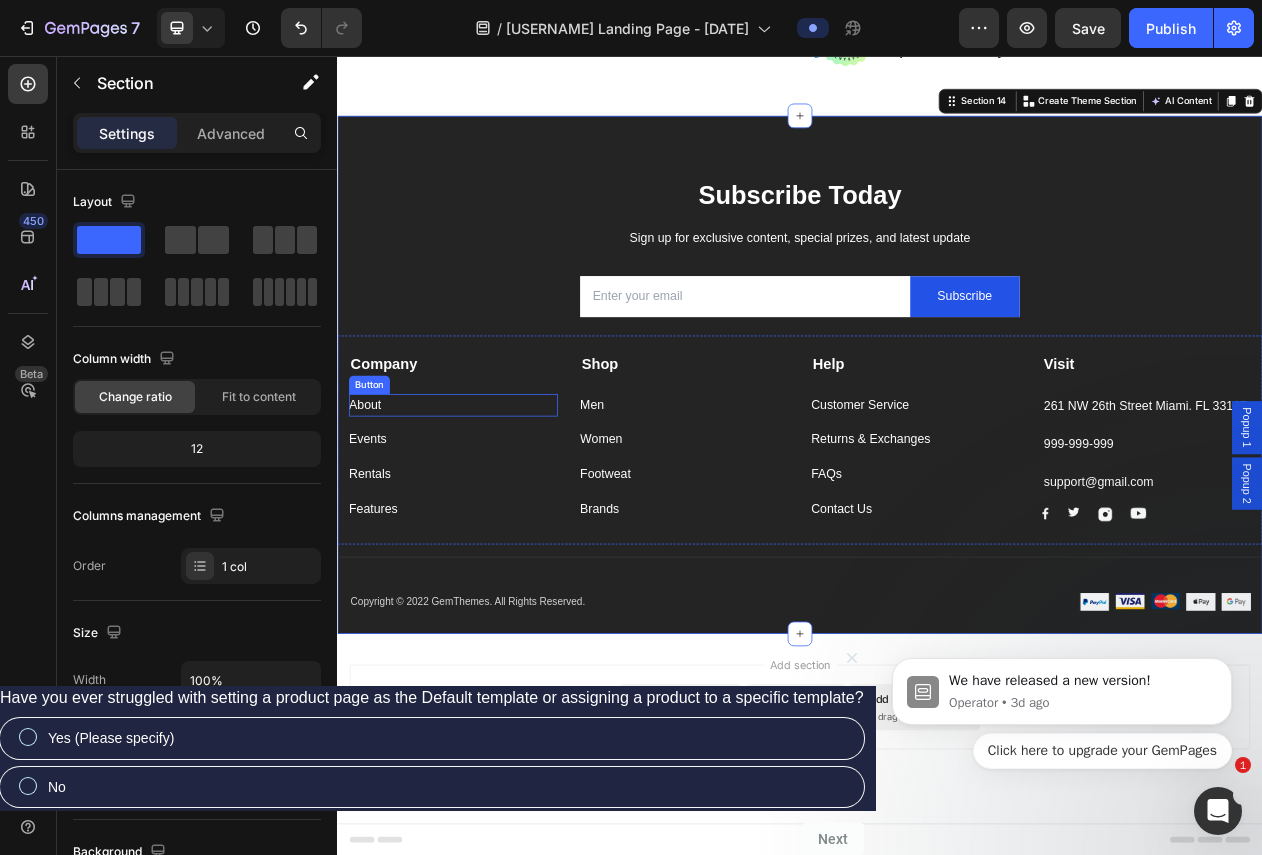 click on "About Button" at bounding box center [487, 509] 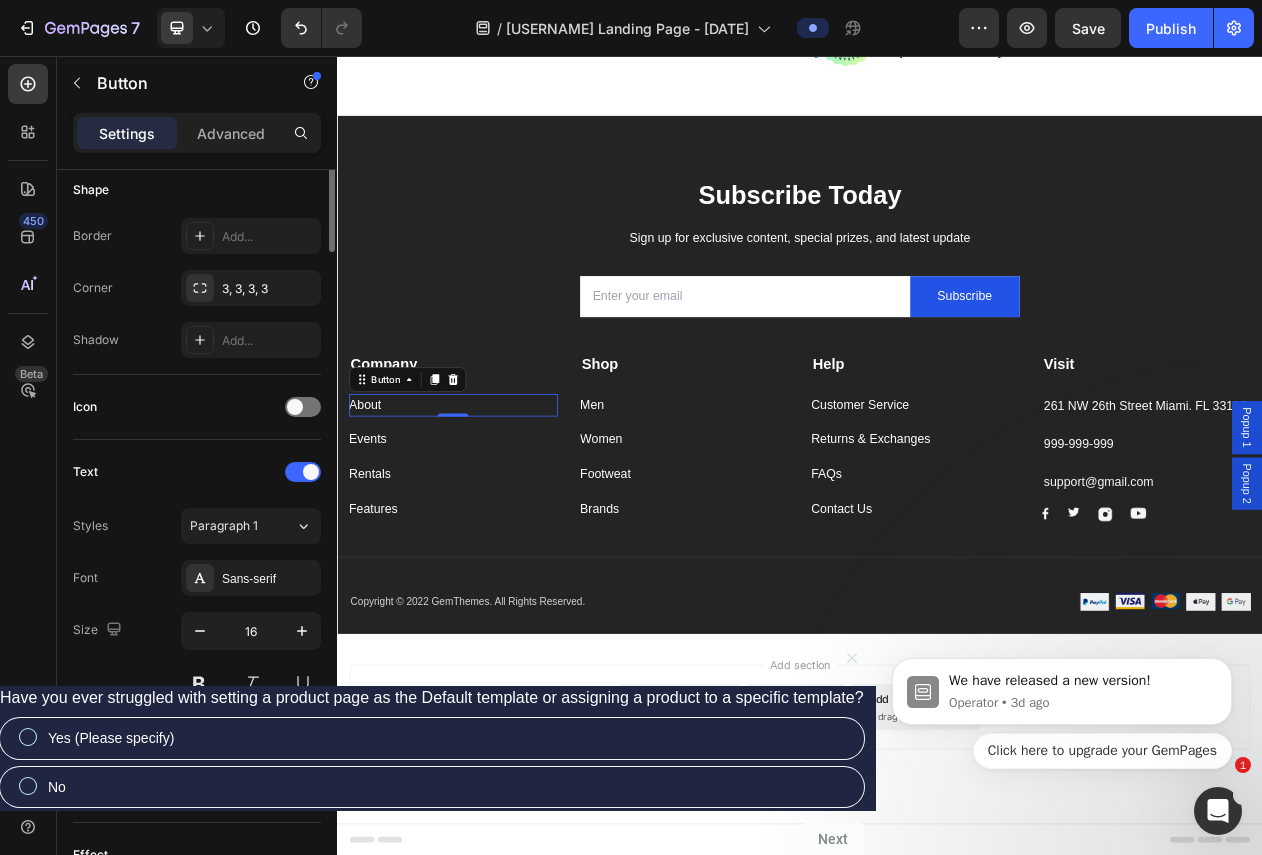 scroll, scrollTop: 0, scrollLeft: 0, axis: both 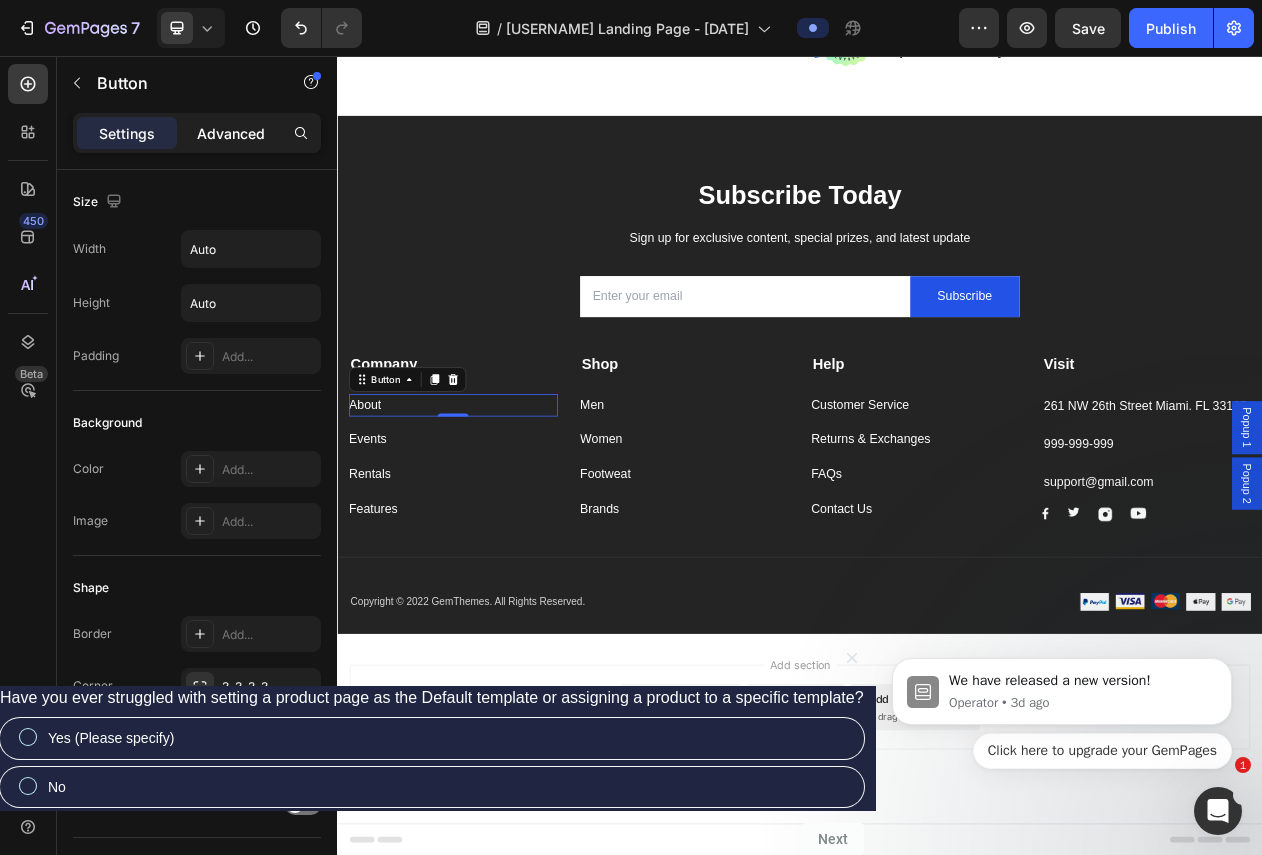 click on "Advanced" at bounding box center (231, 133) 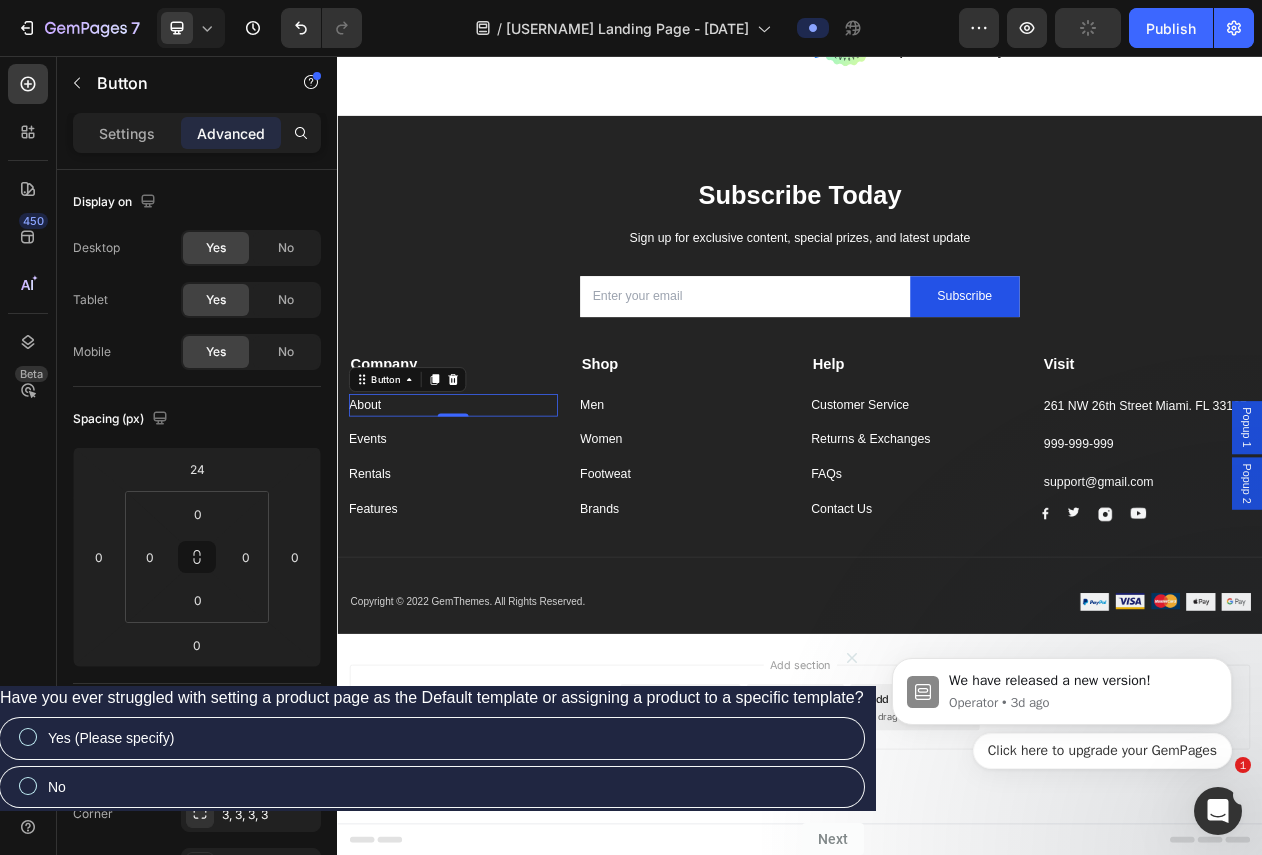 click on "About Button   0" at bounding box center (487, 509) 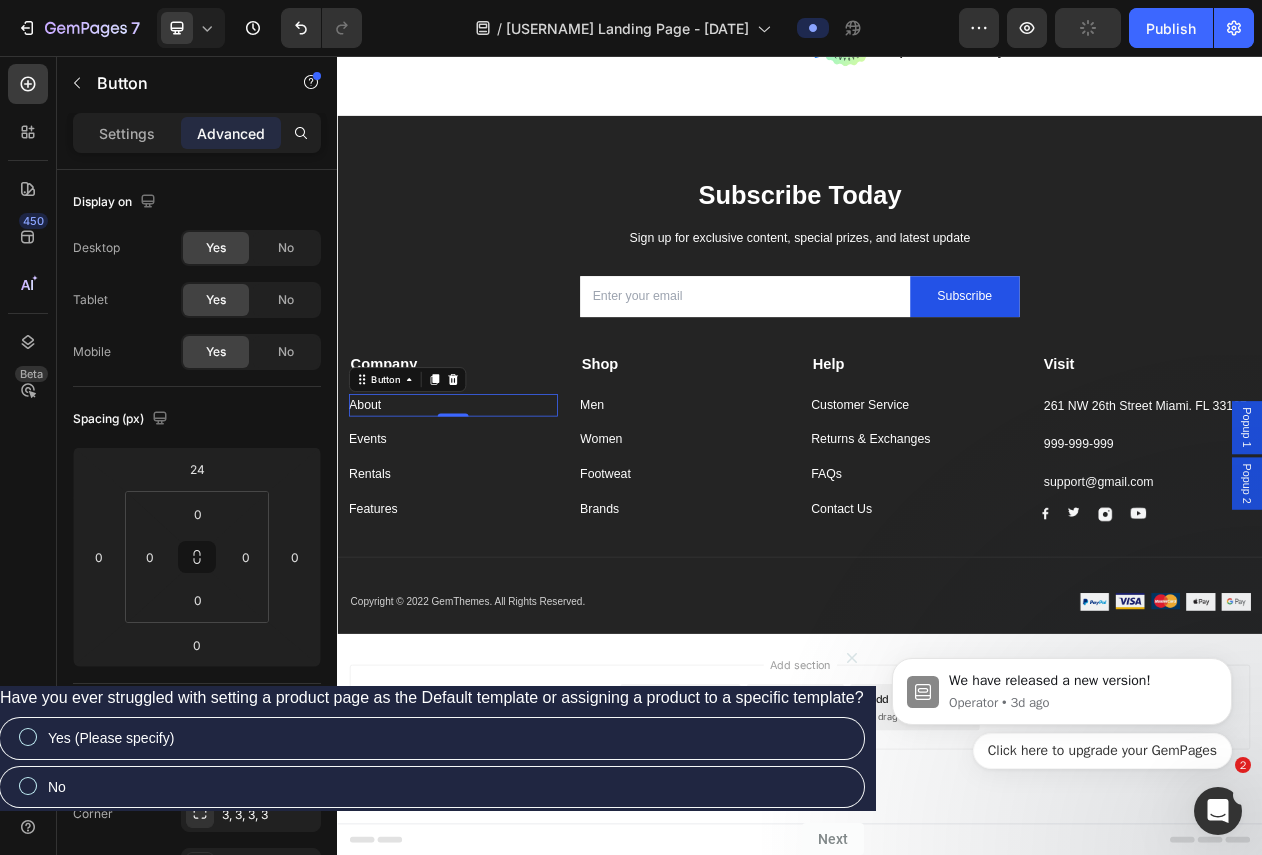 click on "About Button   0" at bounding box center (487, 509) 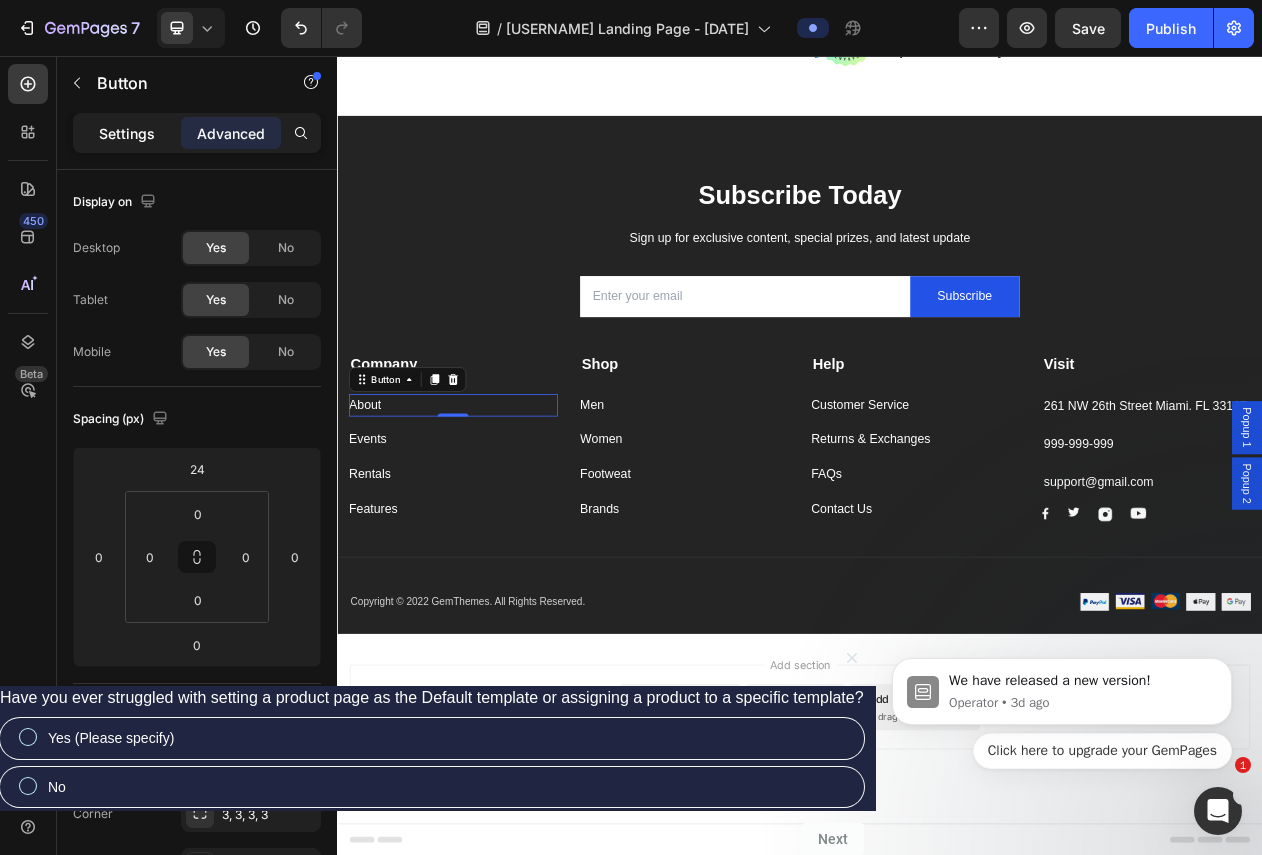click on "Settings" at bounding box center (127, 133) 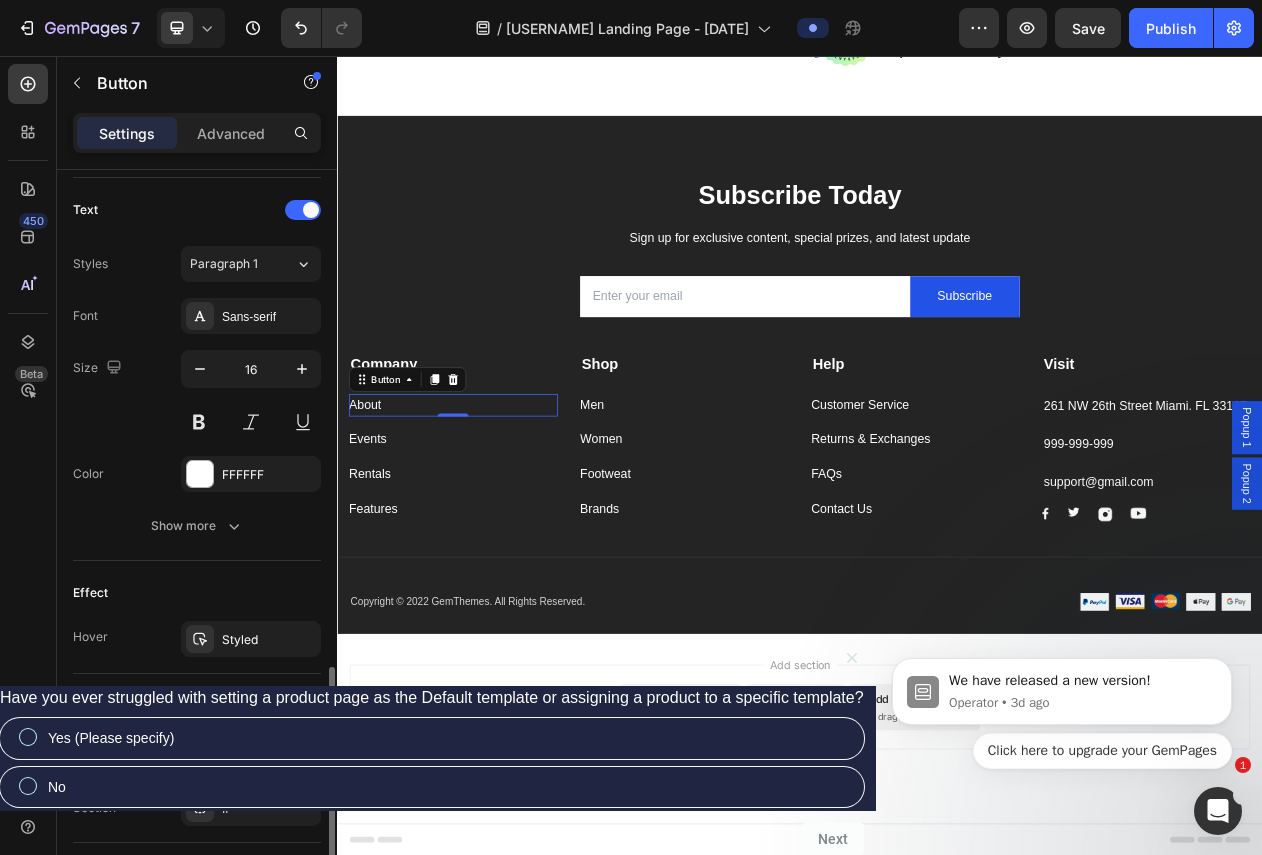 scroll, scrollTop: 796, scrollLeft: 0, axis: vertical 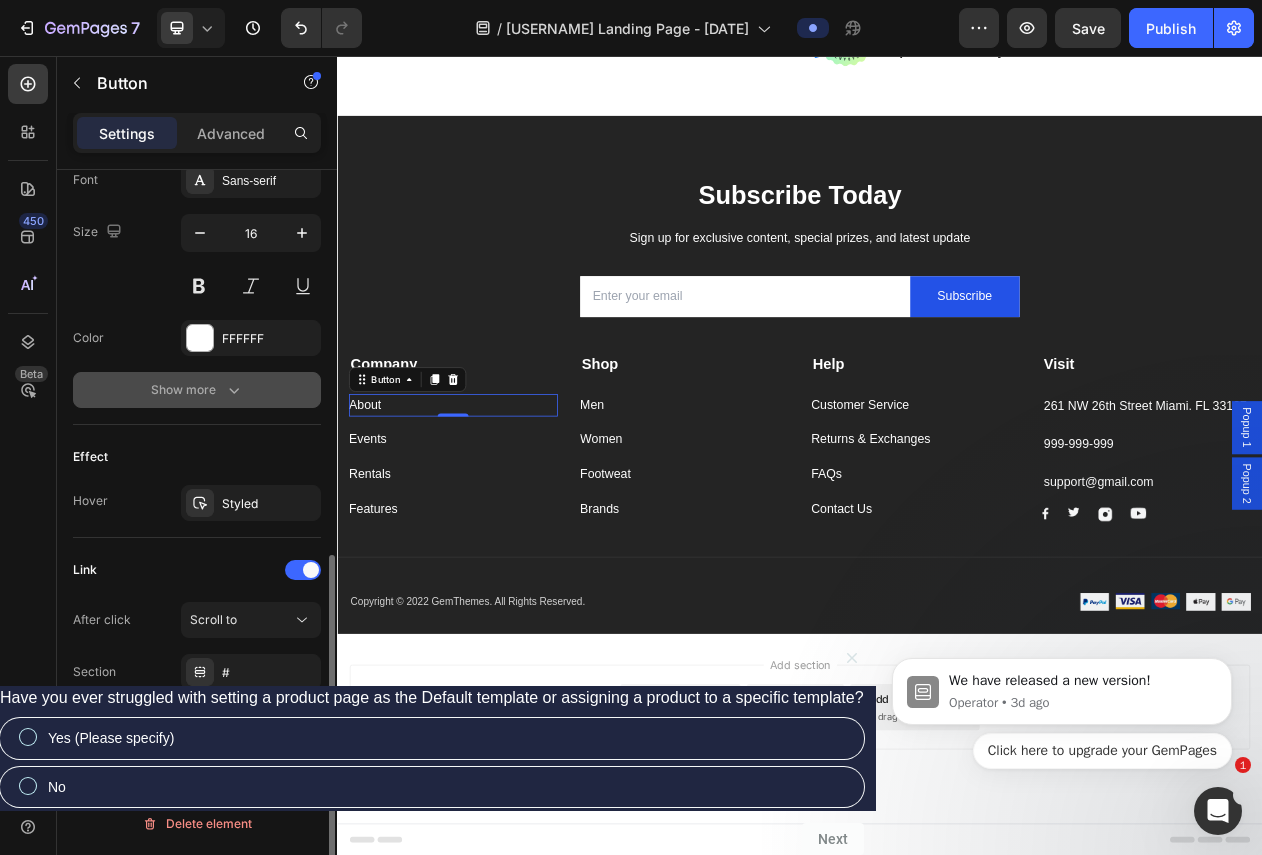 click on "Show more" at bounding box center (197, 390) 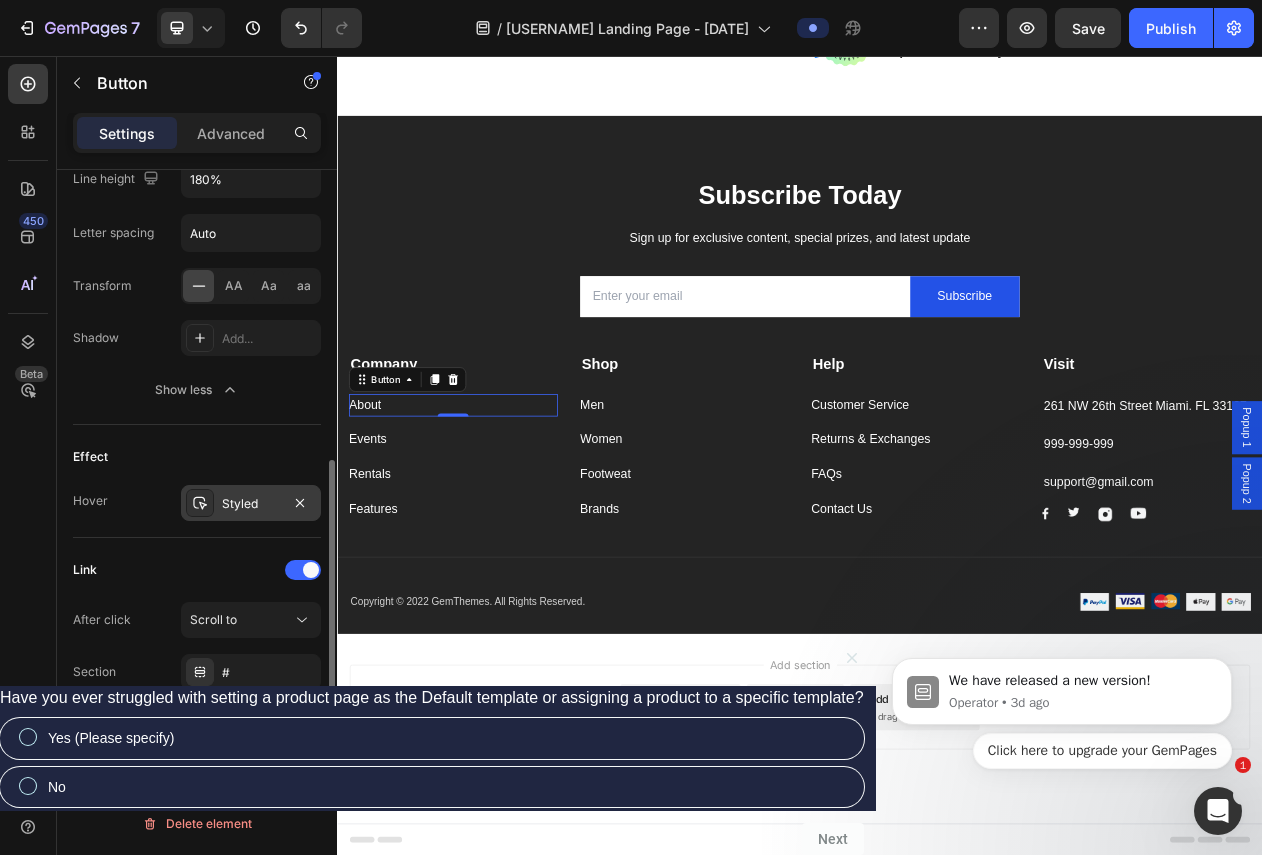 scroll, scrollTop: 0, scrollLeft: 0, axis: both 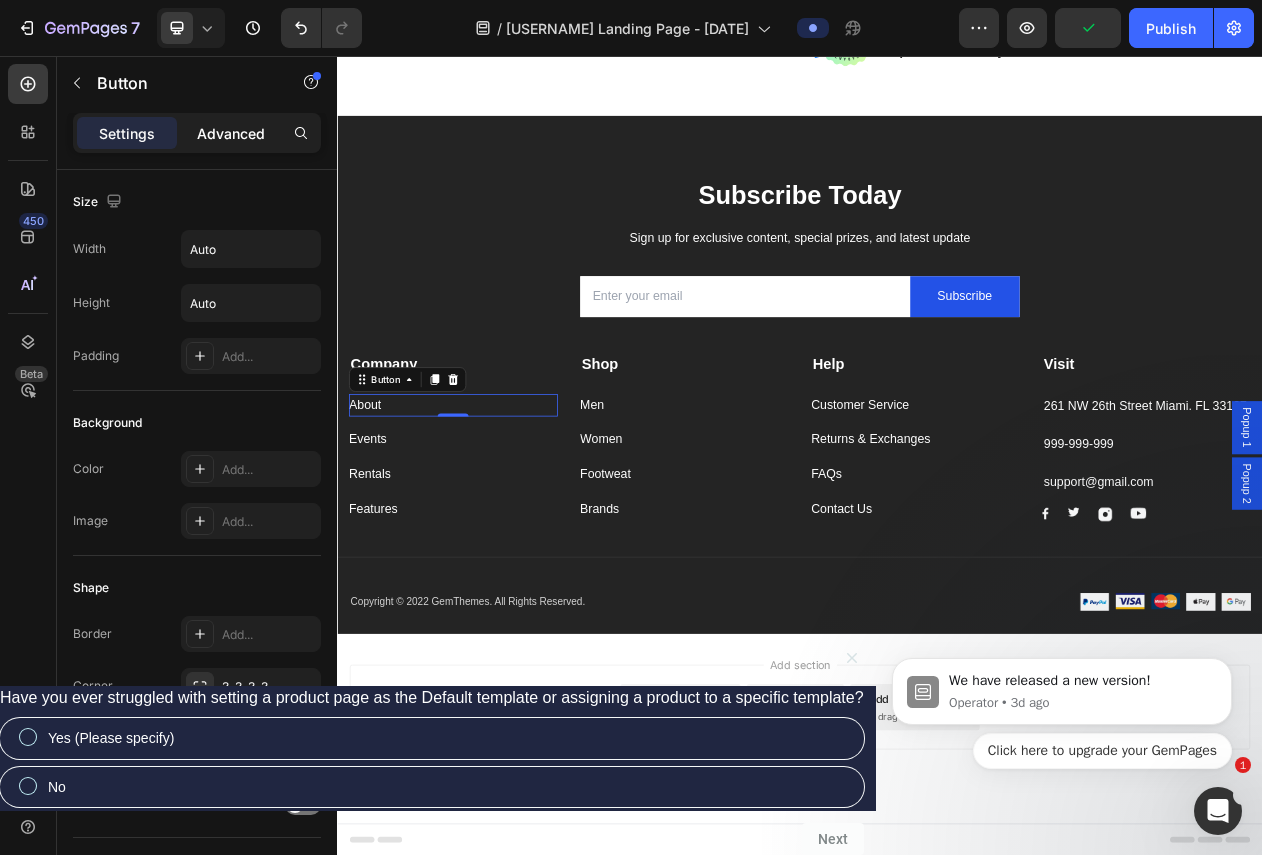 click on "Advanced" at bounding box center (231, 133) 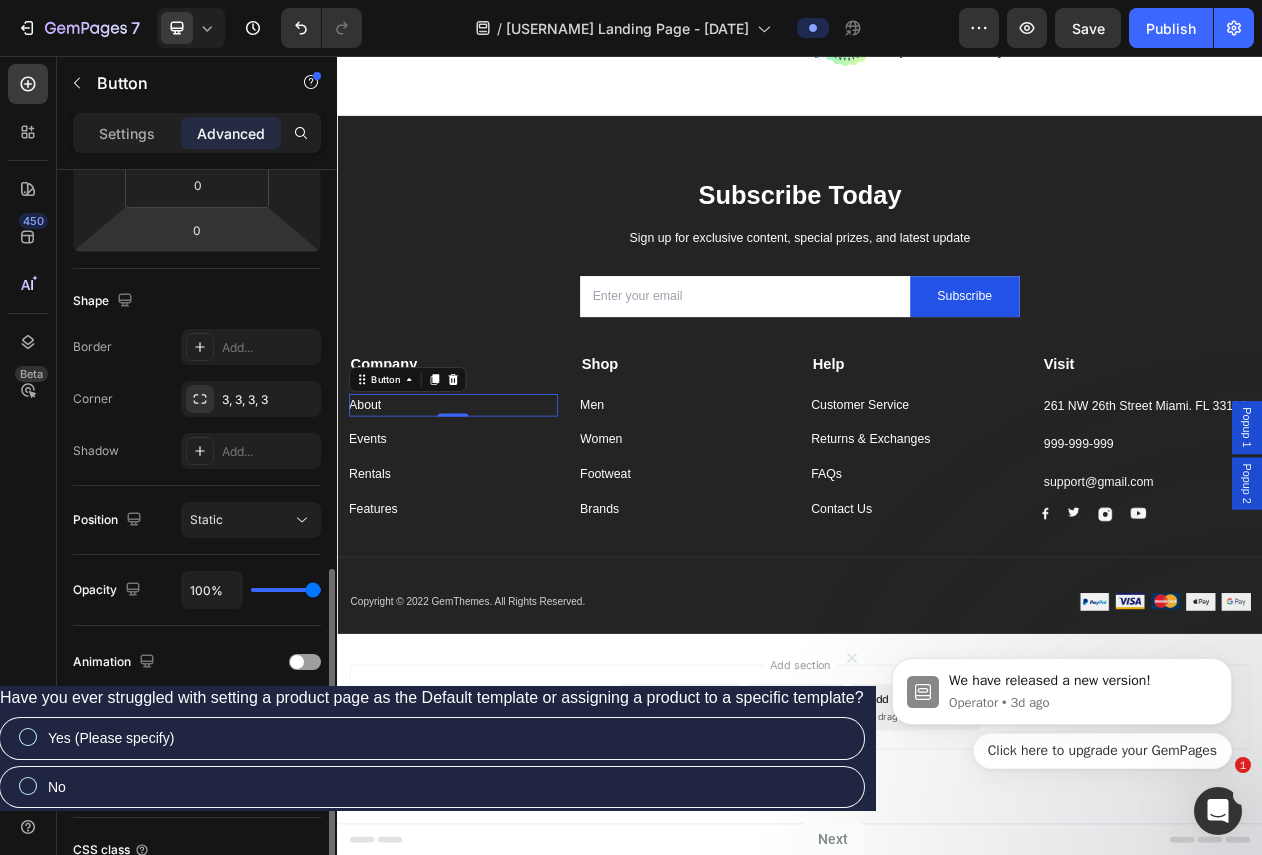 scroll, scrollTop: 592, scrollLeft: 0, axis: vertical 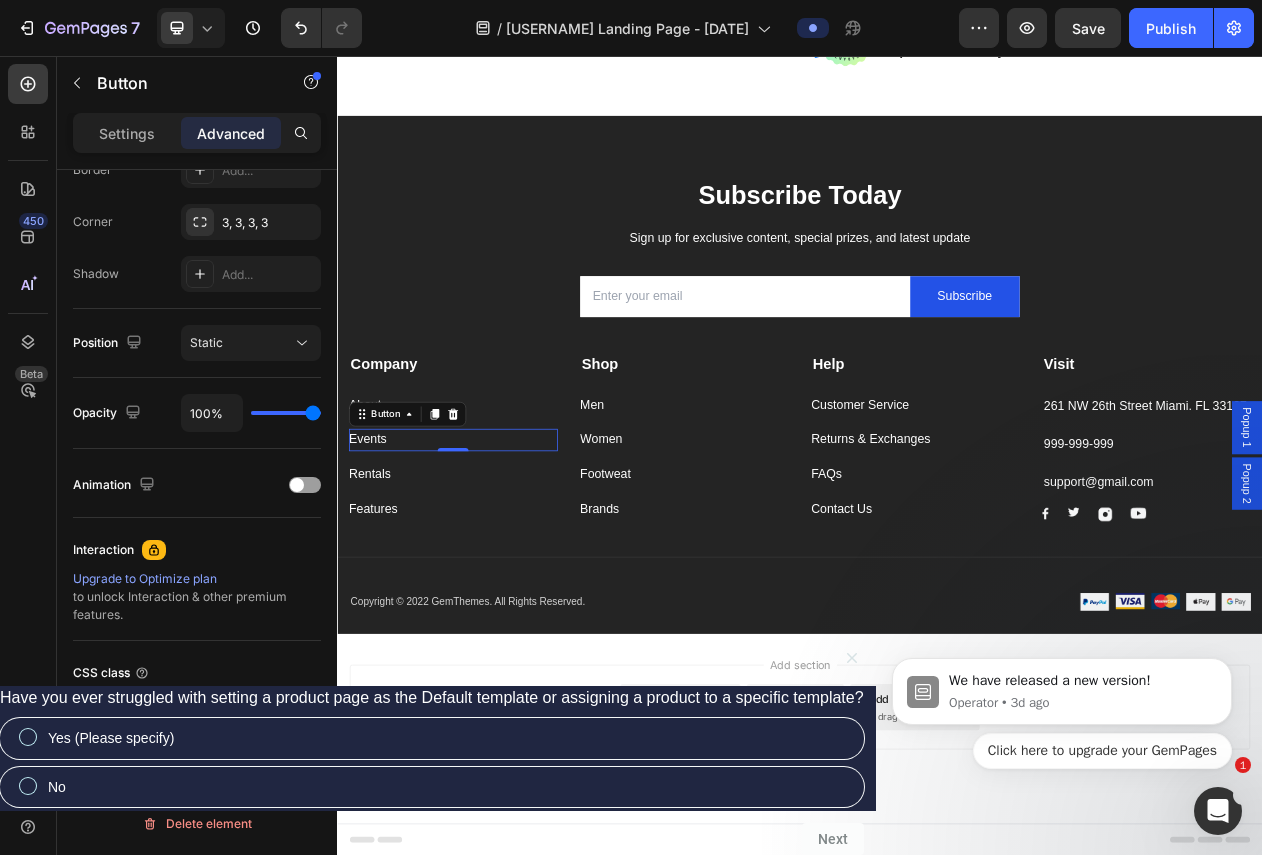 click on "Events Button   0" at bounding box center [487, 554] 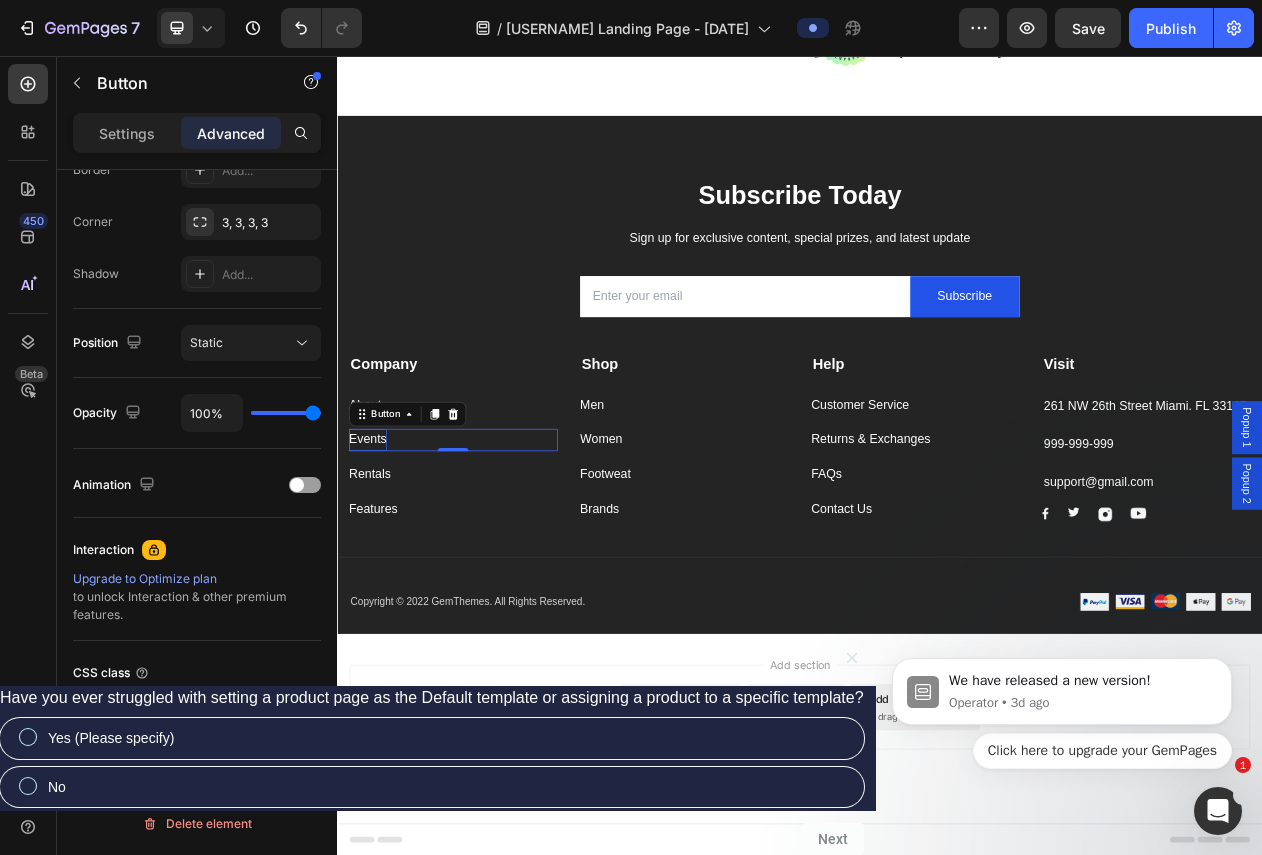 click on "Events" at bounding box center (376, 554) 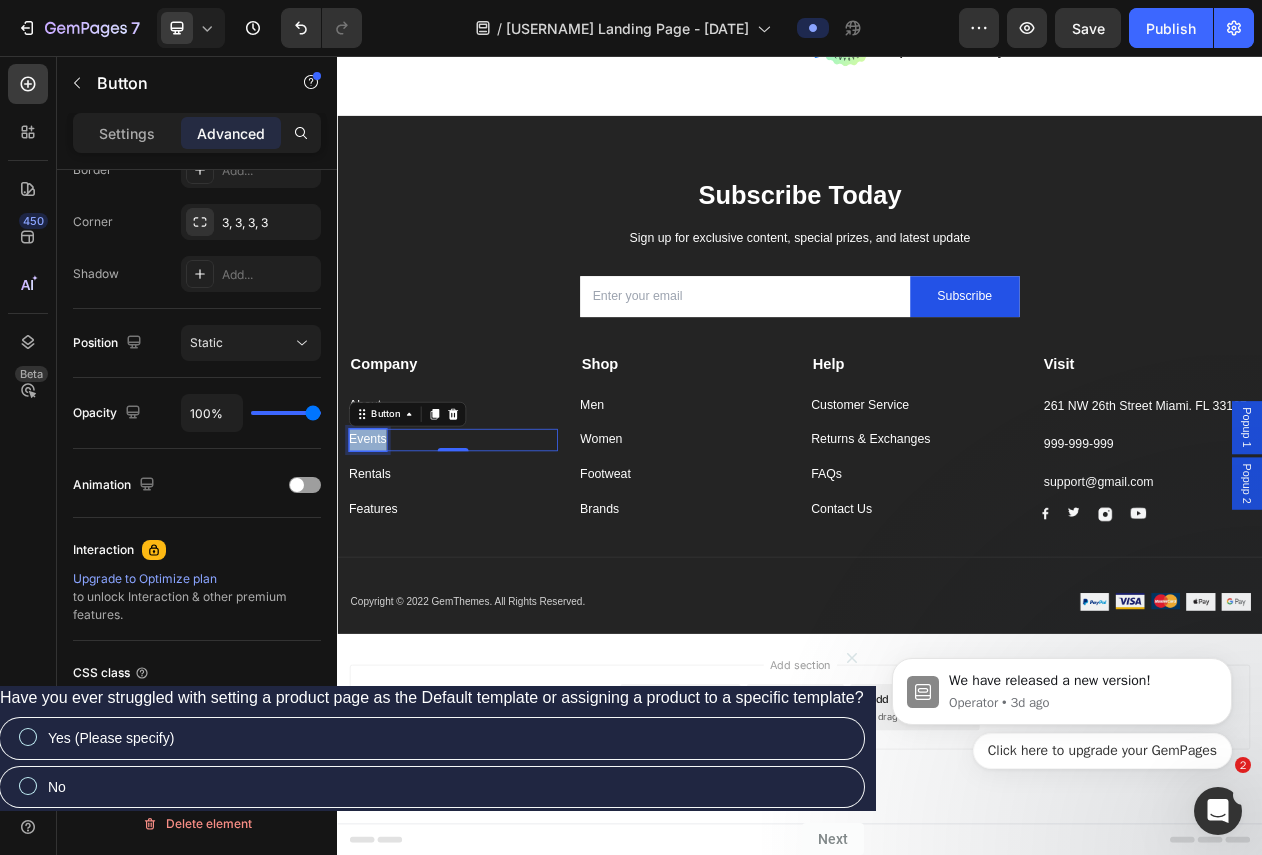 click on "Events" at bounding box center [376, 554] 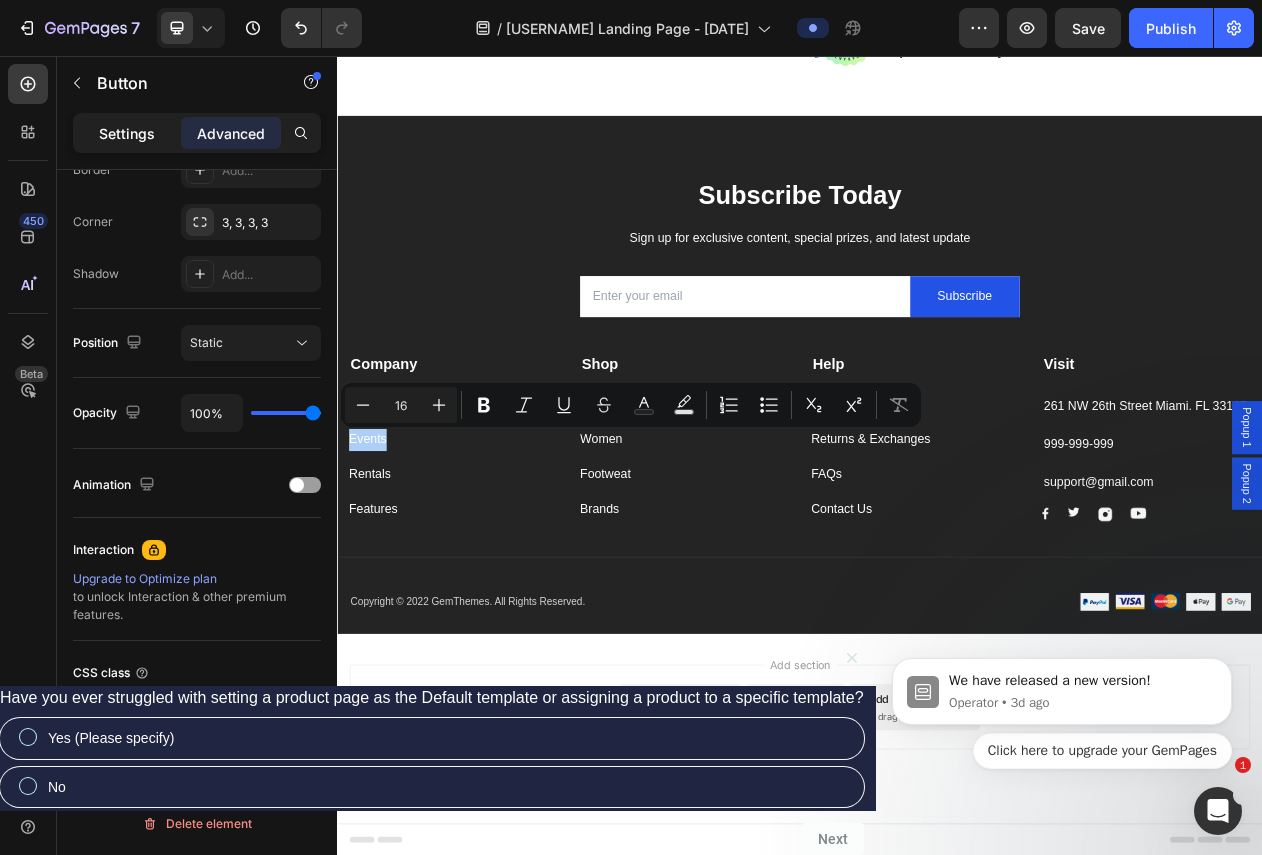 click on "Settings" at bounding box center (127, 133) 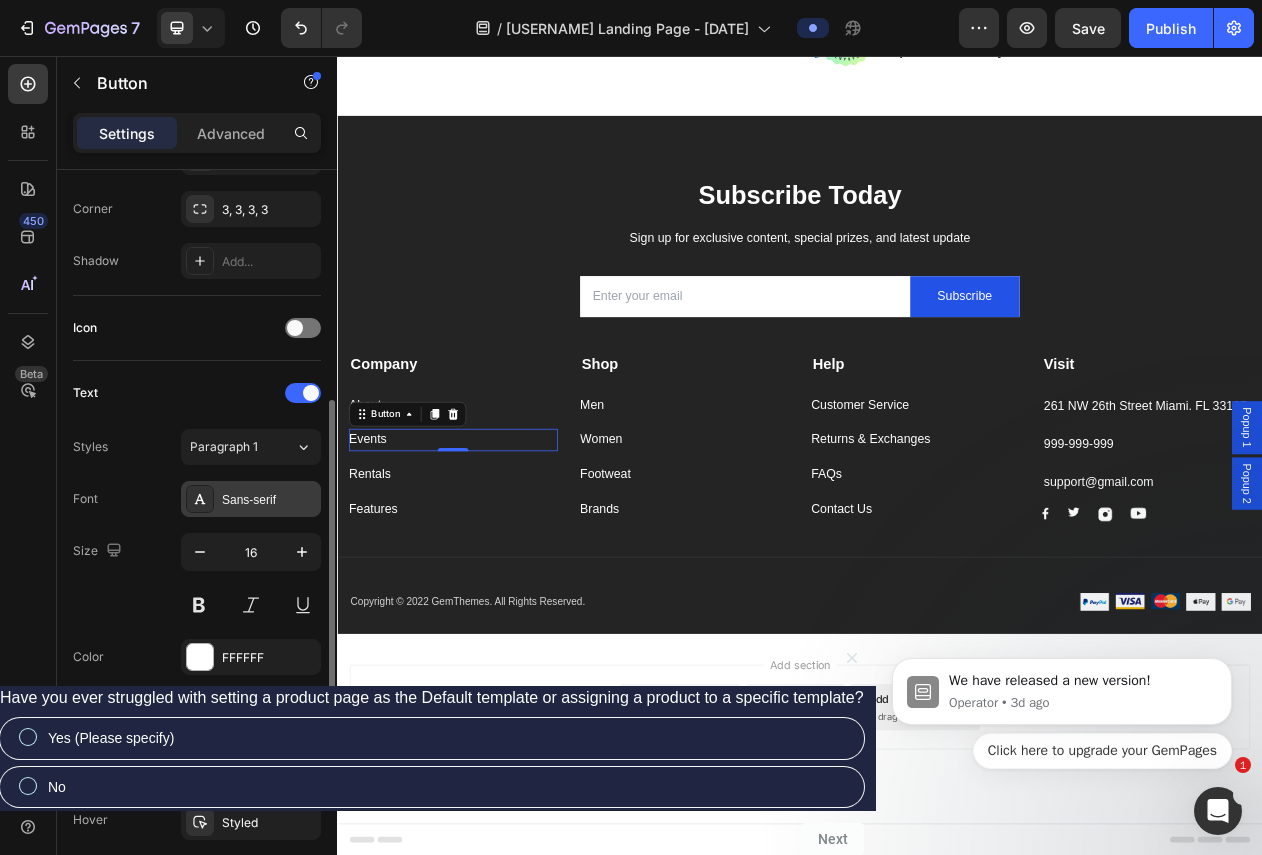 scroll, scrollTop: 643, scrollLeft: 0, axis: vertical 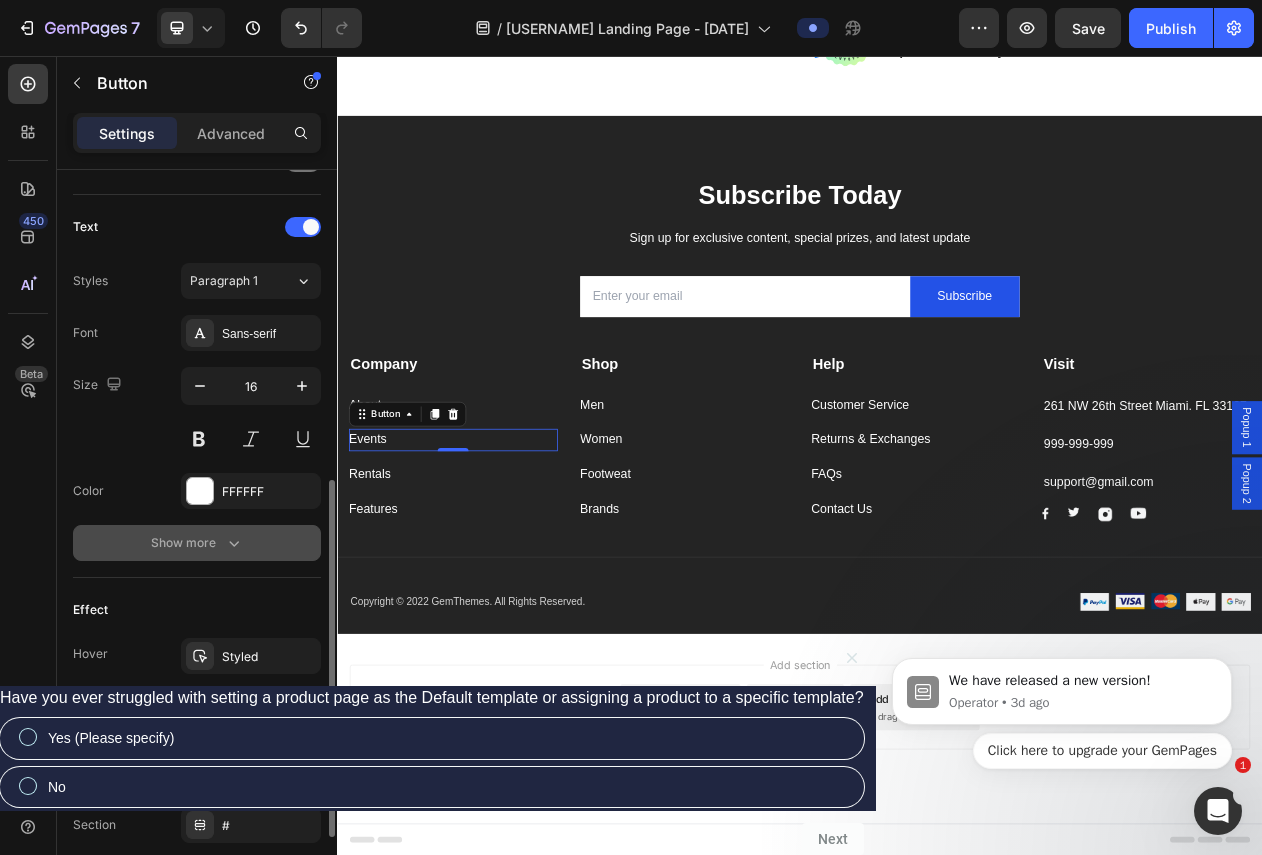 click on "Show more" at bounding box center (197, 543) 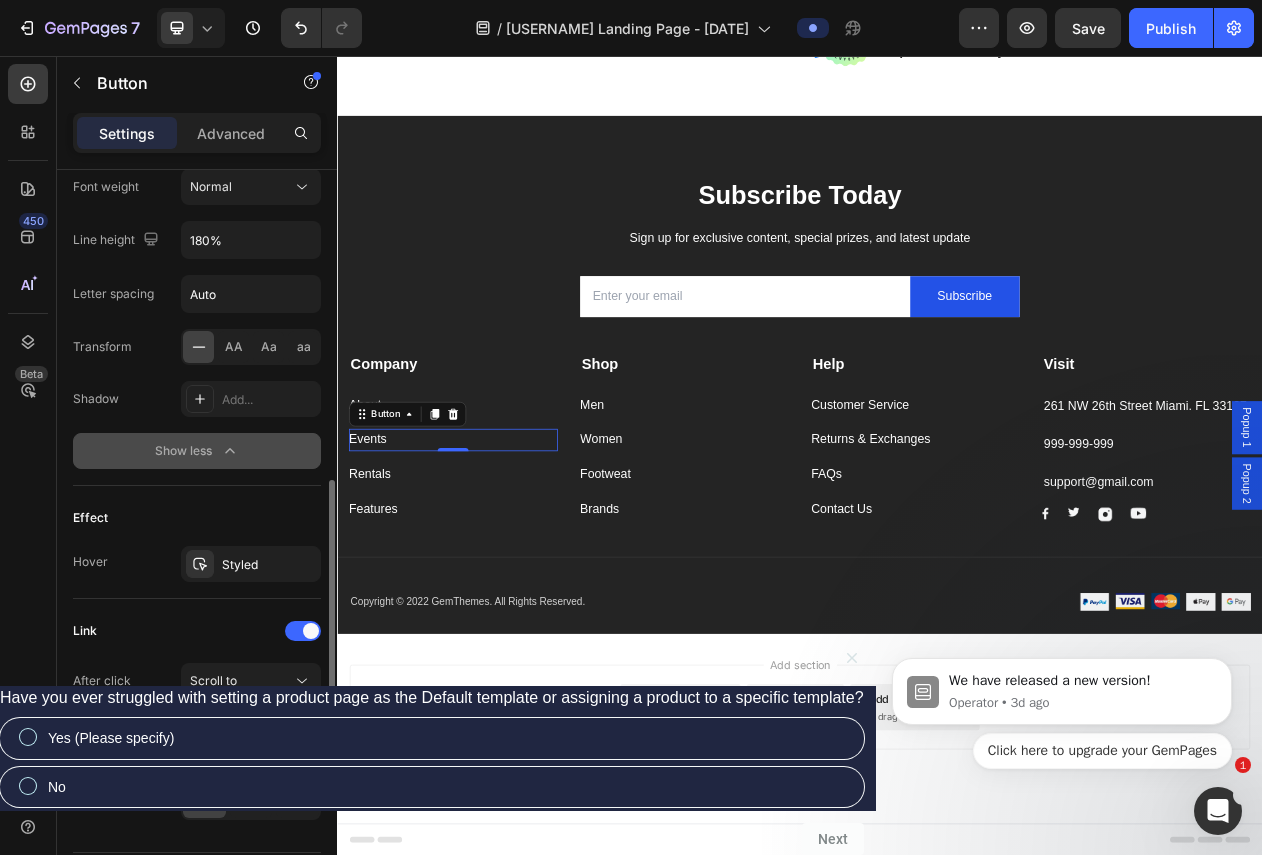 scroll, scrollTop: 1060, scrollLeft: 0, axis: vertical 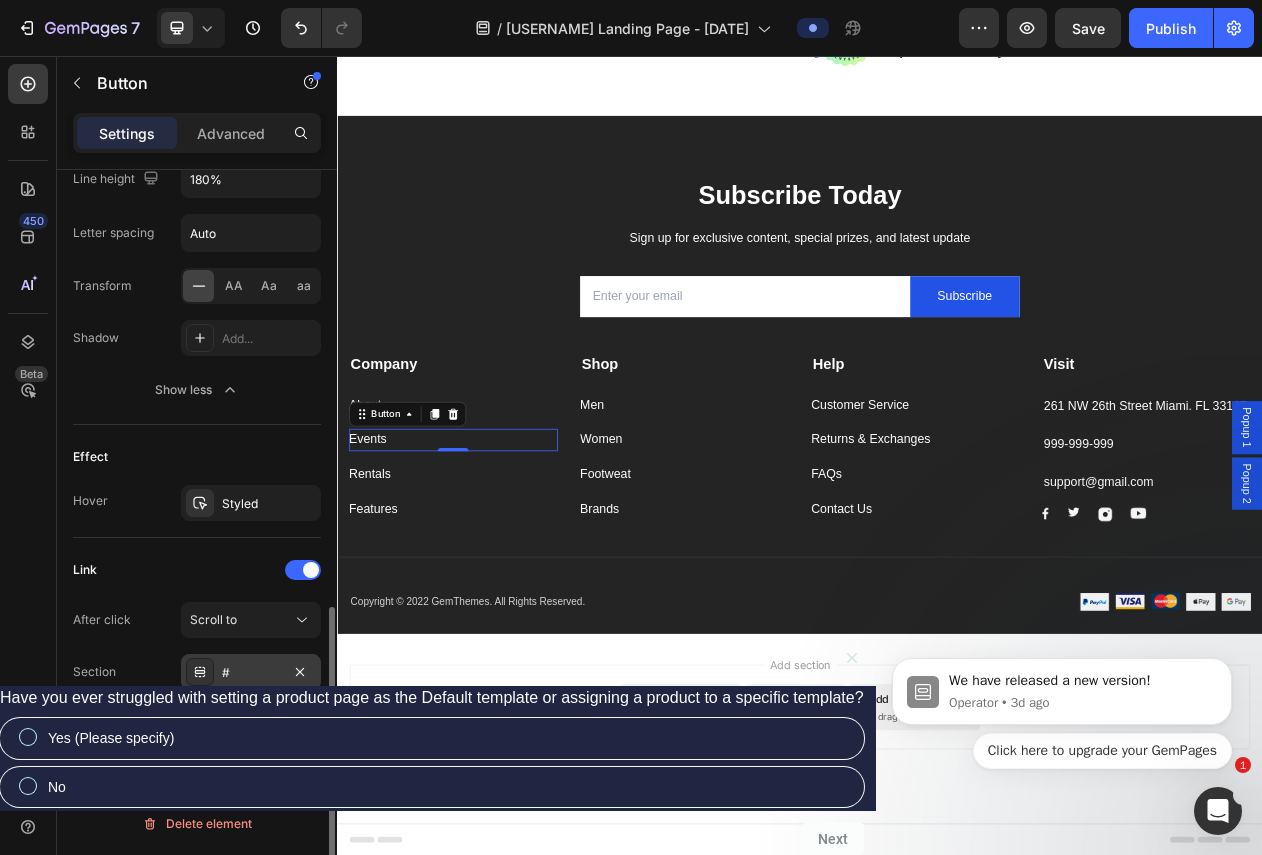 click on "#" at bounding box center [251, 672] 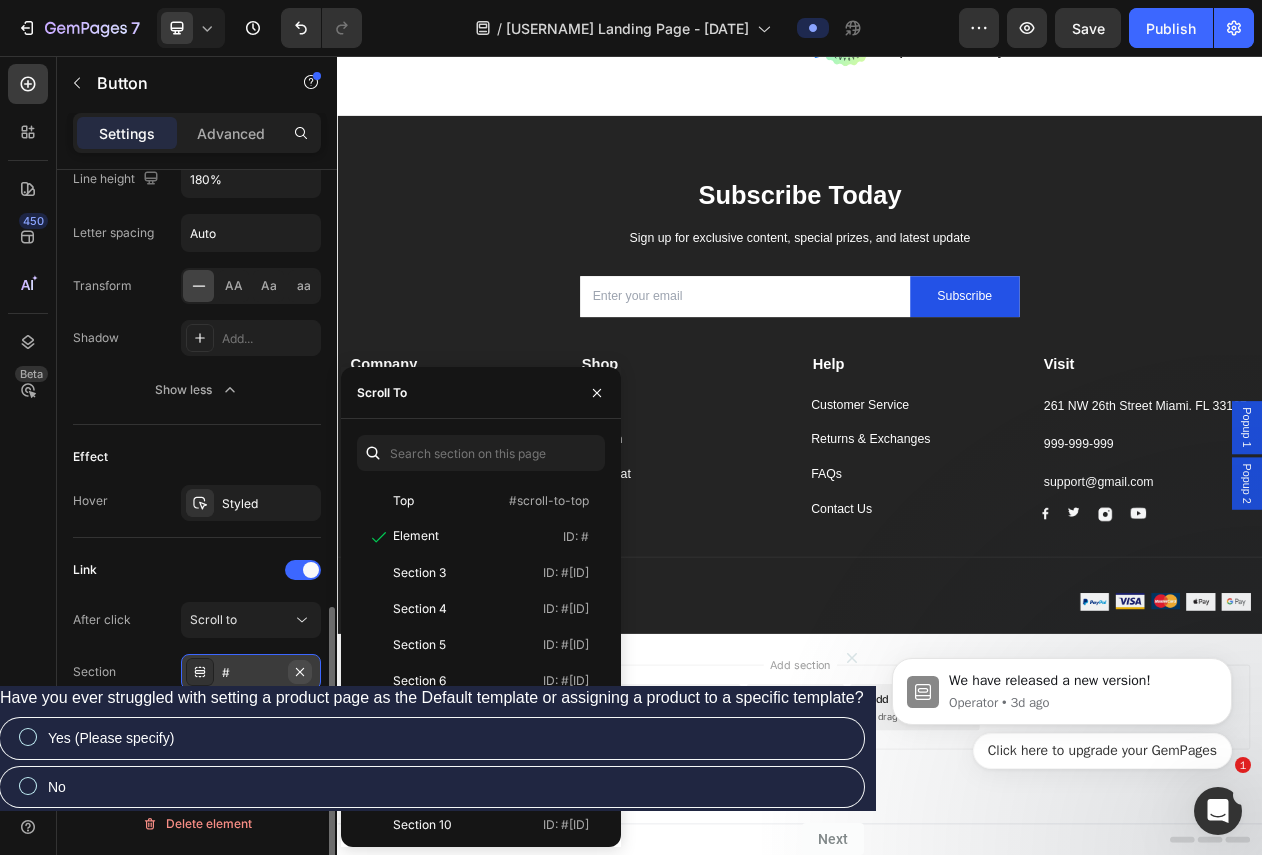 click 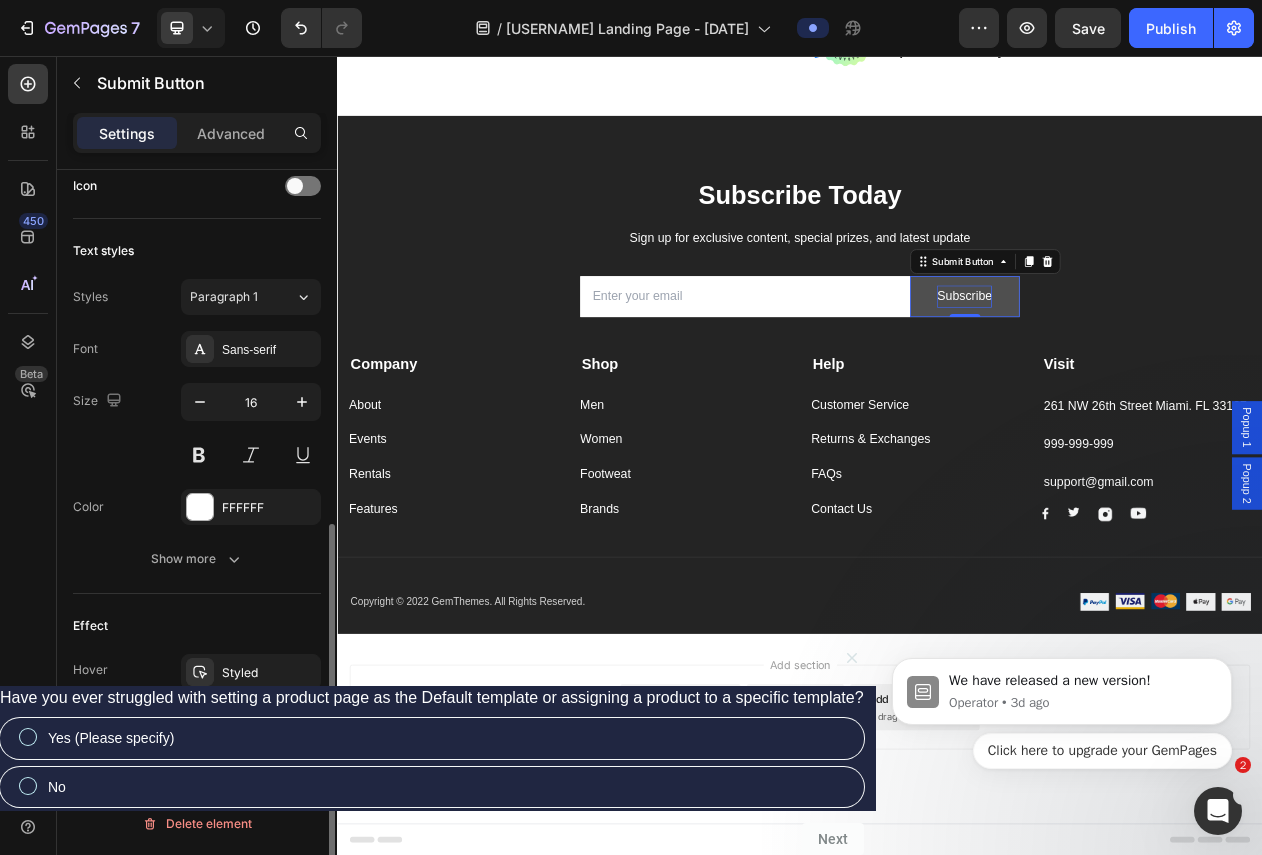 scroll, scrollTop: 0, scrollLeft: 0, axis: both 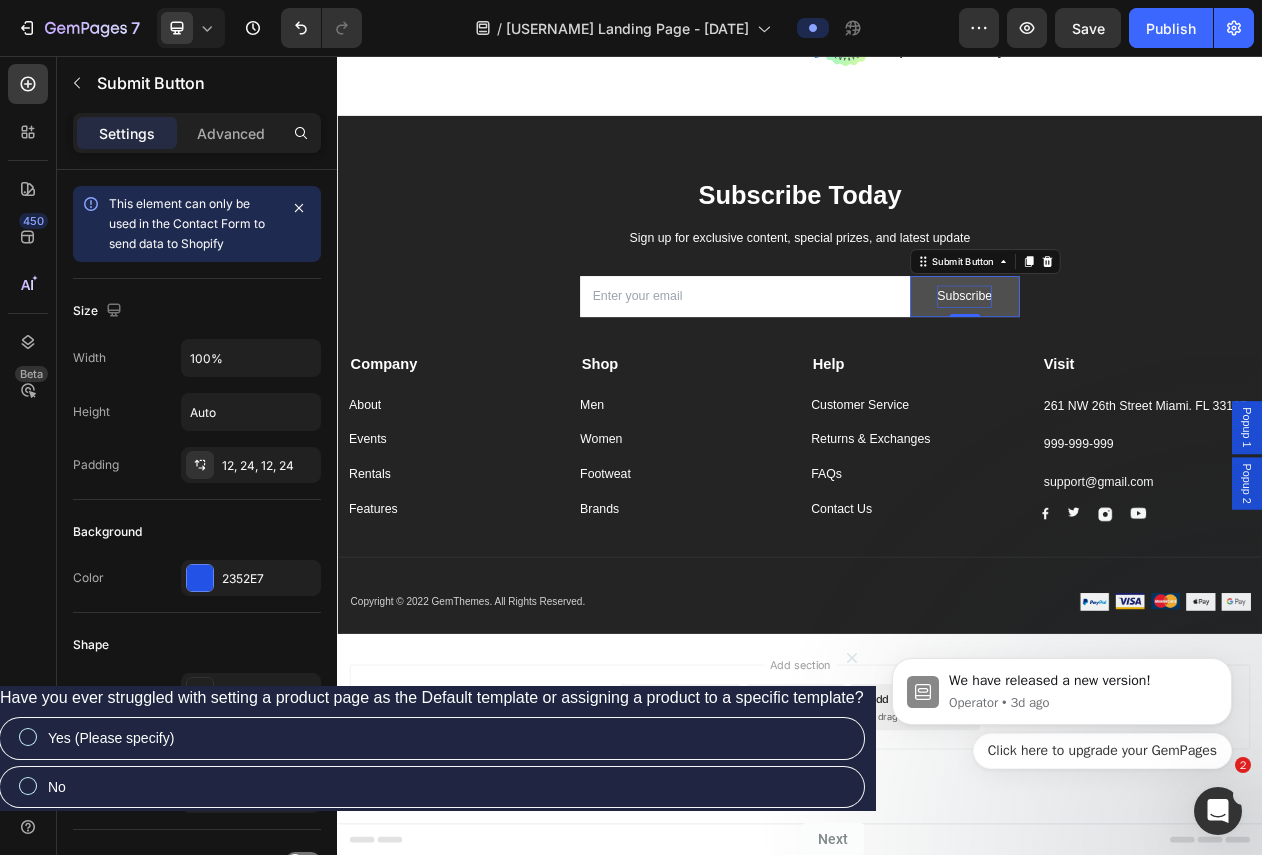 click on "Subscribe" at bounding box center (1150, 368) 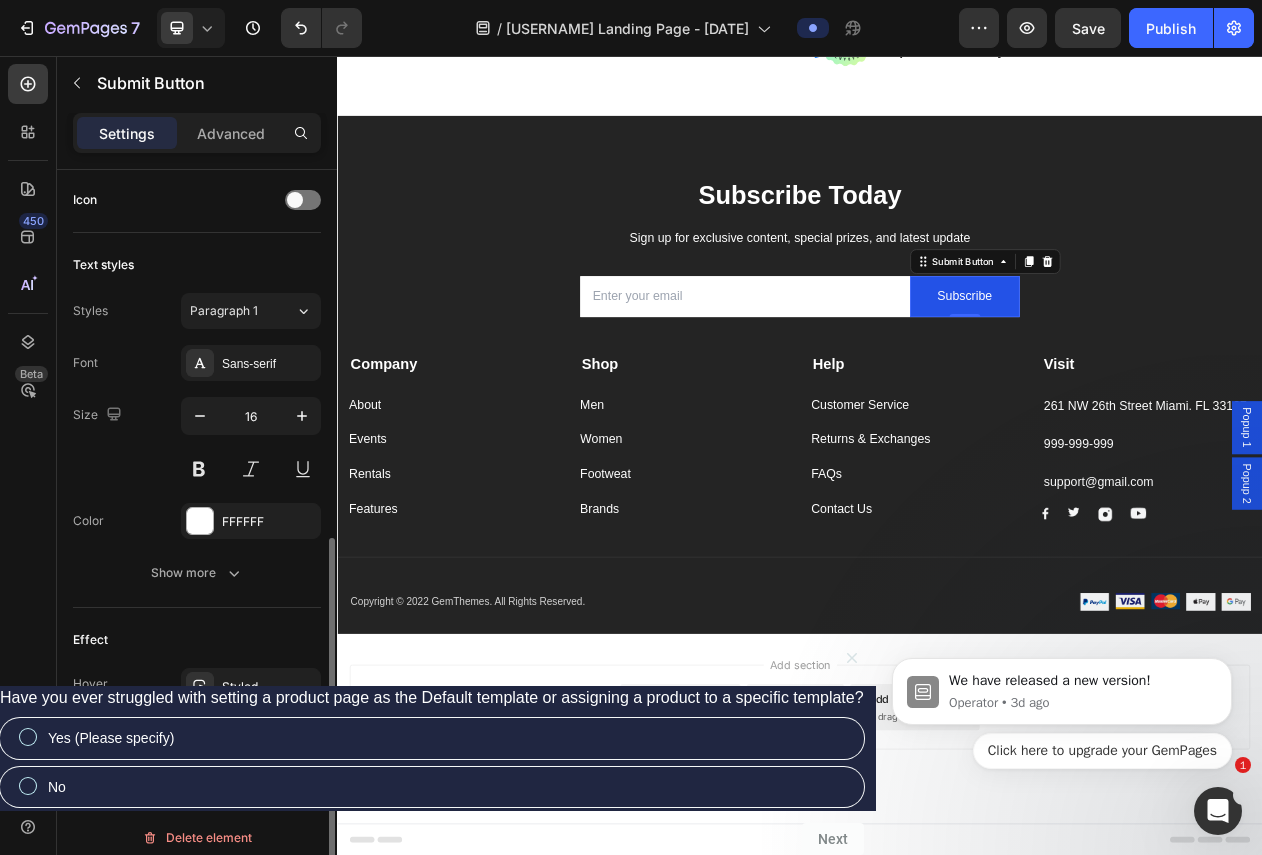scroll, scrollTop: 676, scrollLeft: 0, axis: vertical 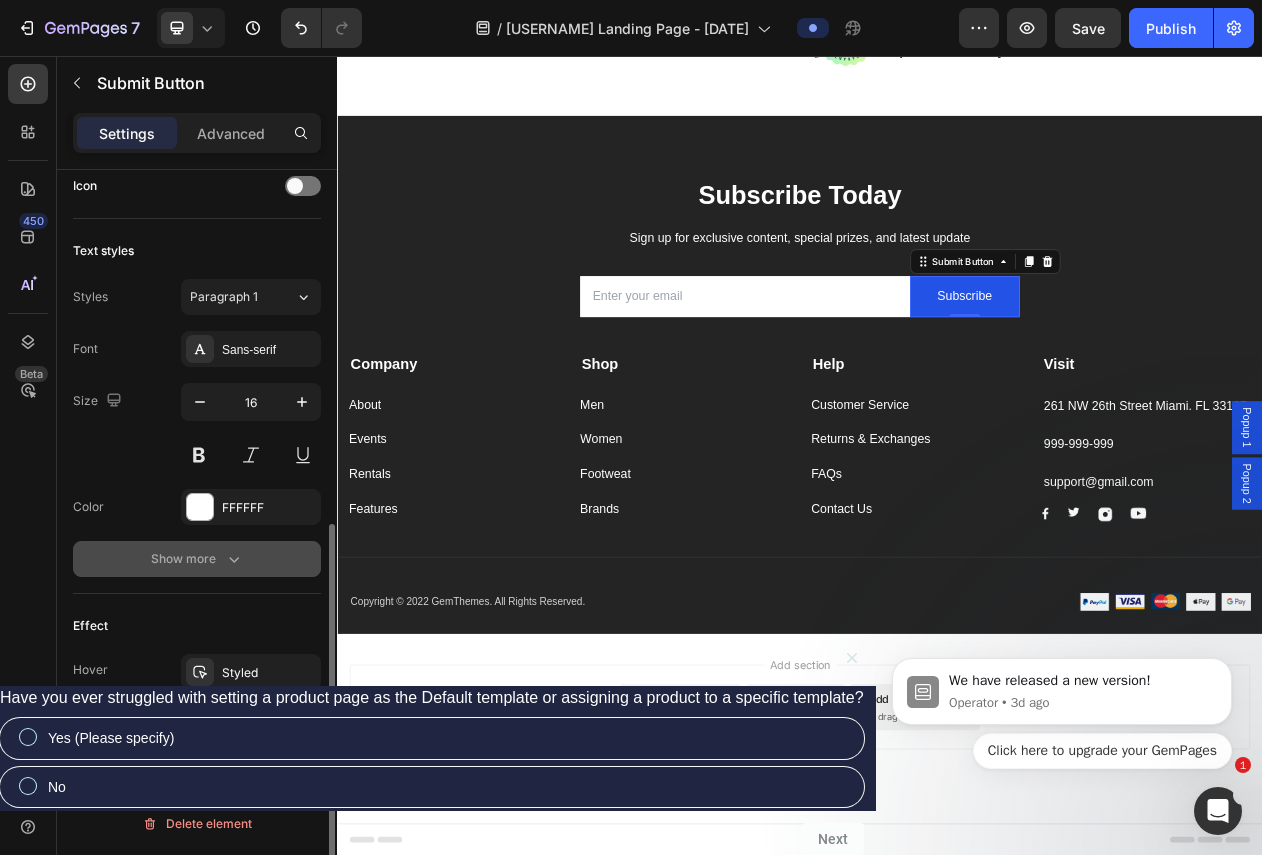 click on "Show more" at bounding box center [197, 559] 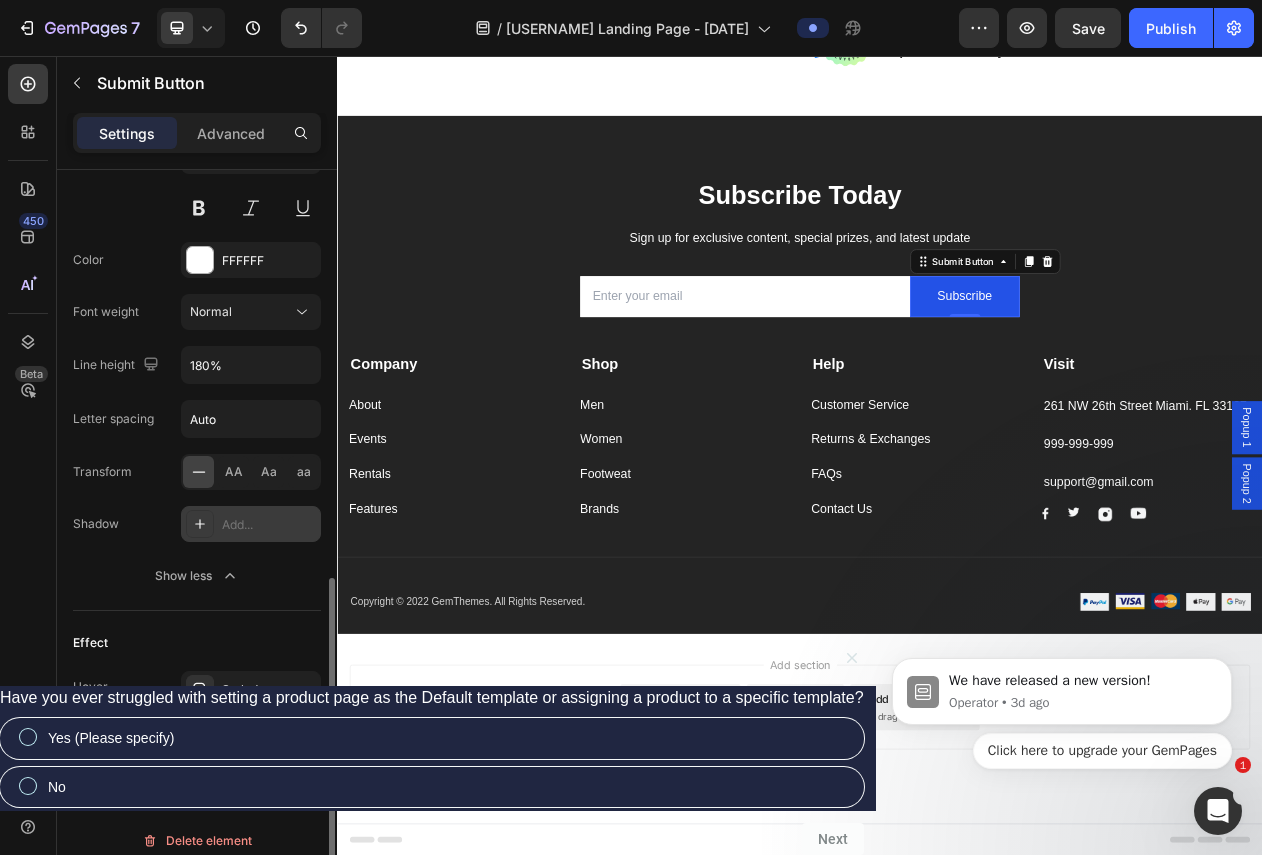 scroll, scrollTop: 940, scrollLeft: 0, axis: vertical 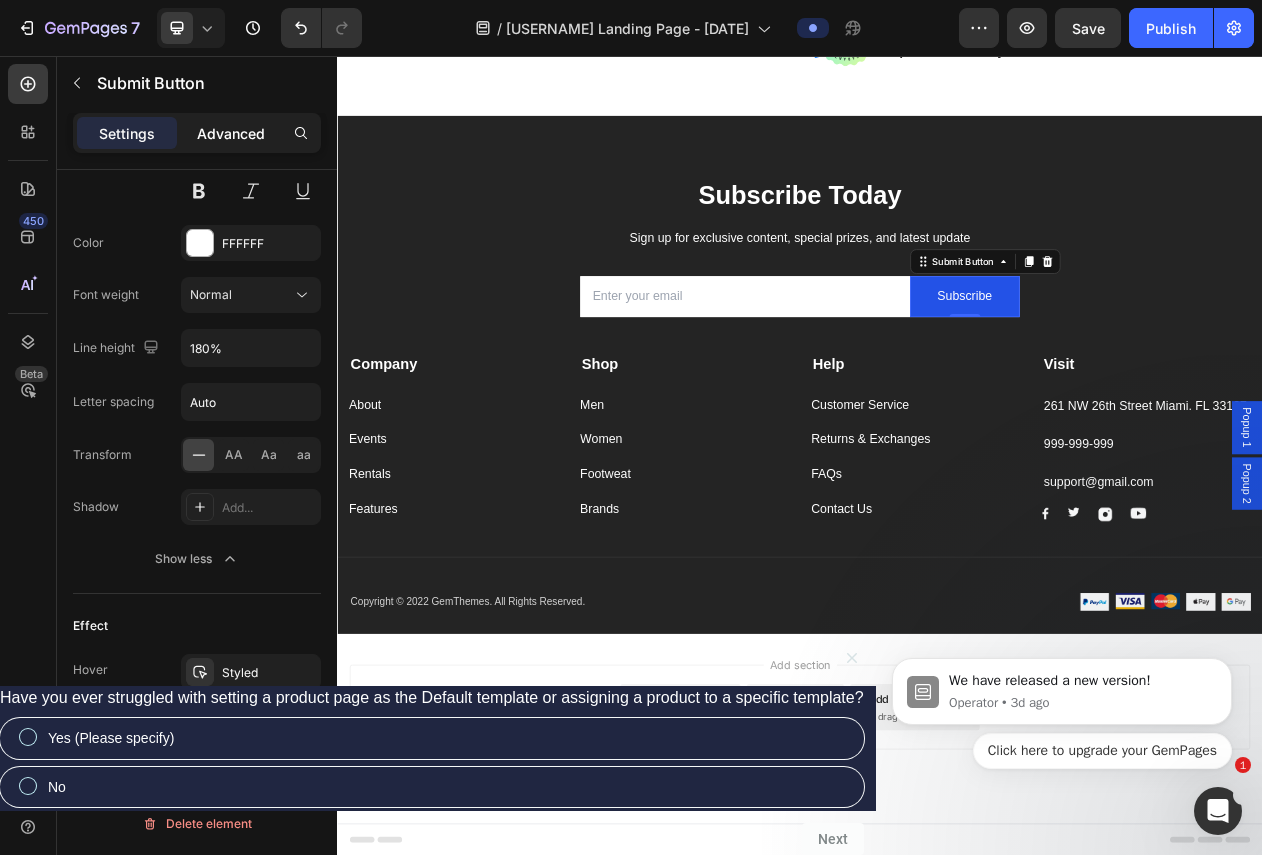 click on "Advanced" at bounding box center [231, 133] 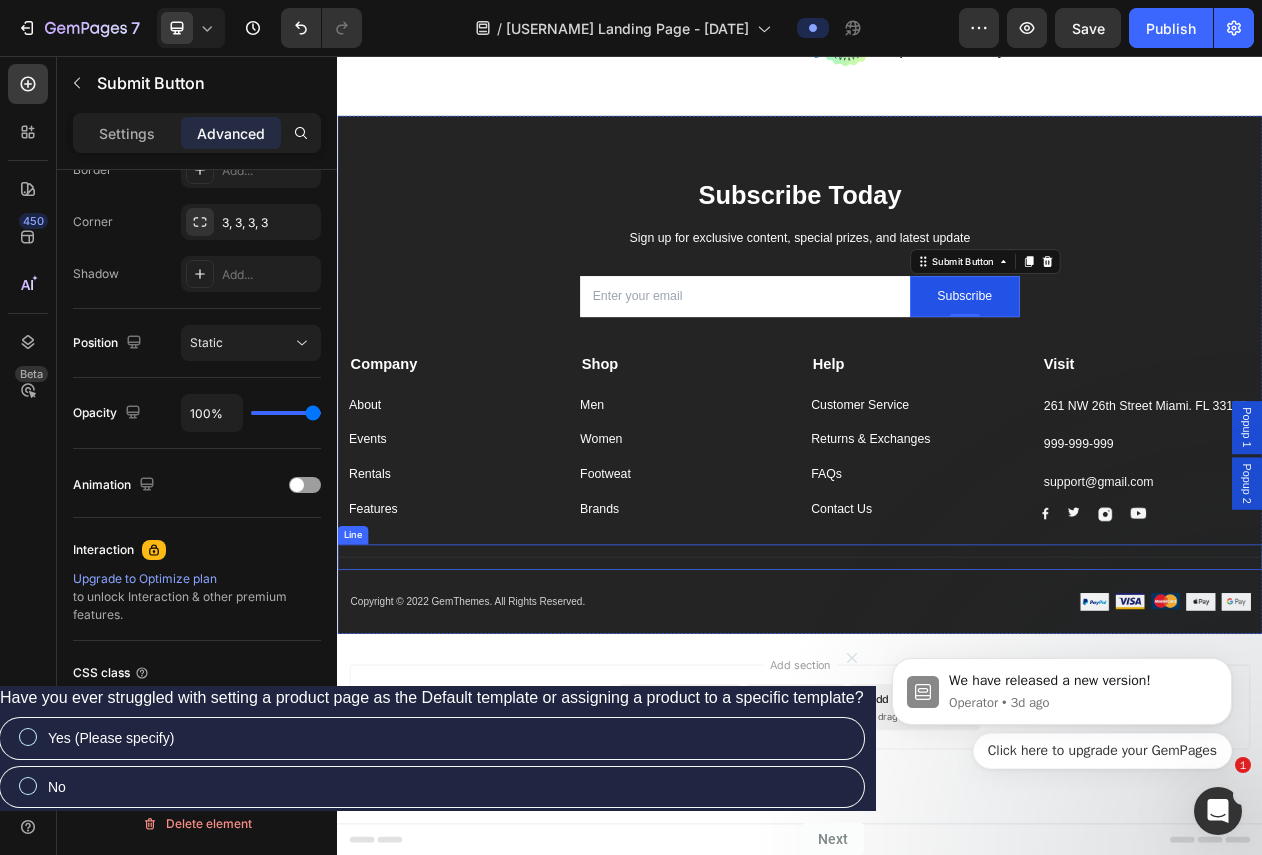 scroll, scrollTop: 0, scrollLeft: 0, axis: both 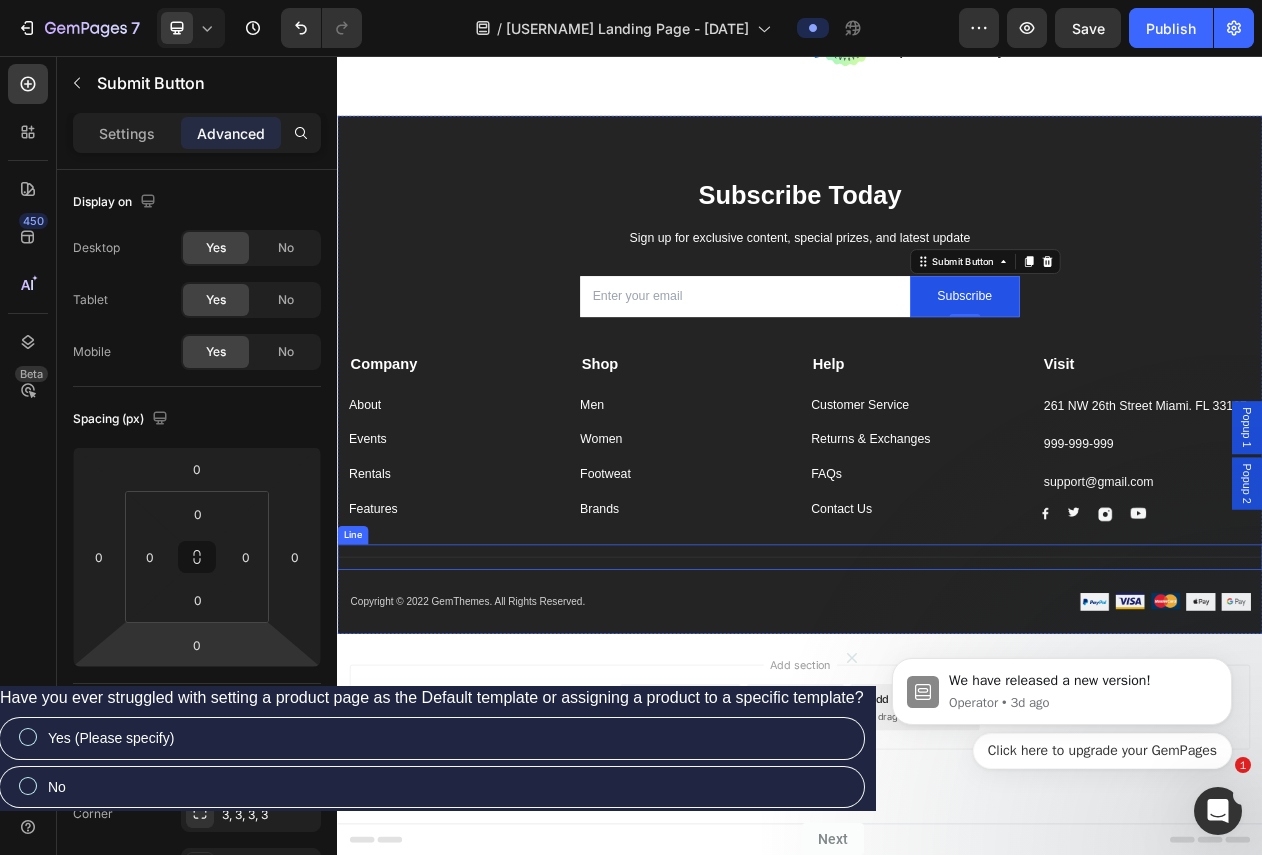 click on "Title Line" at bounding box center (937, 706) 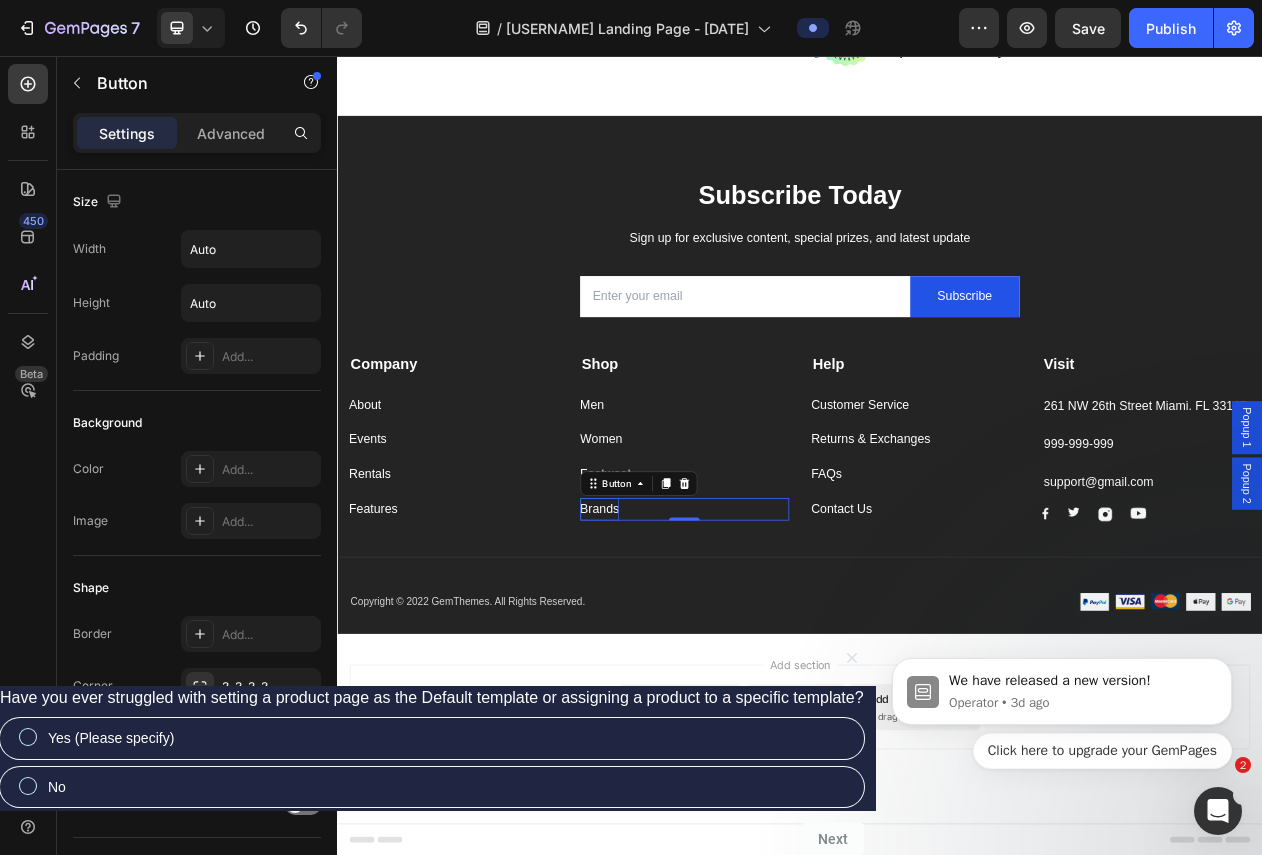 click on "Brands" at bounding box center (677, 644) 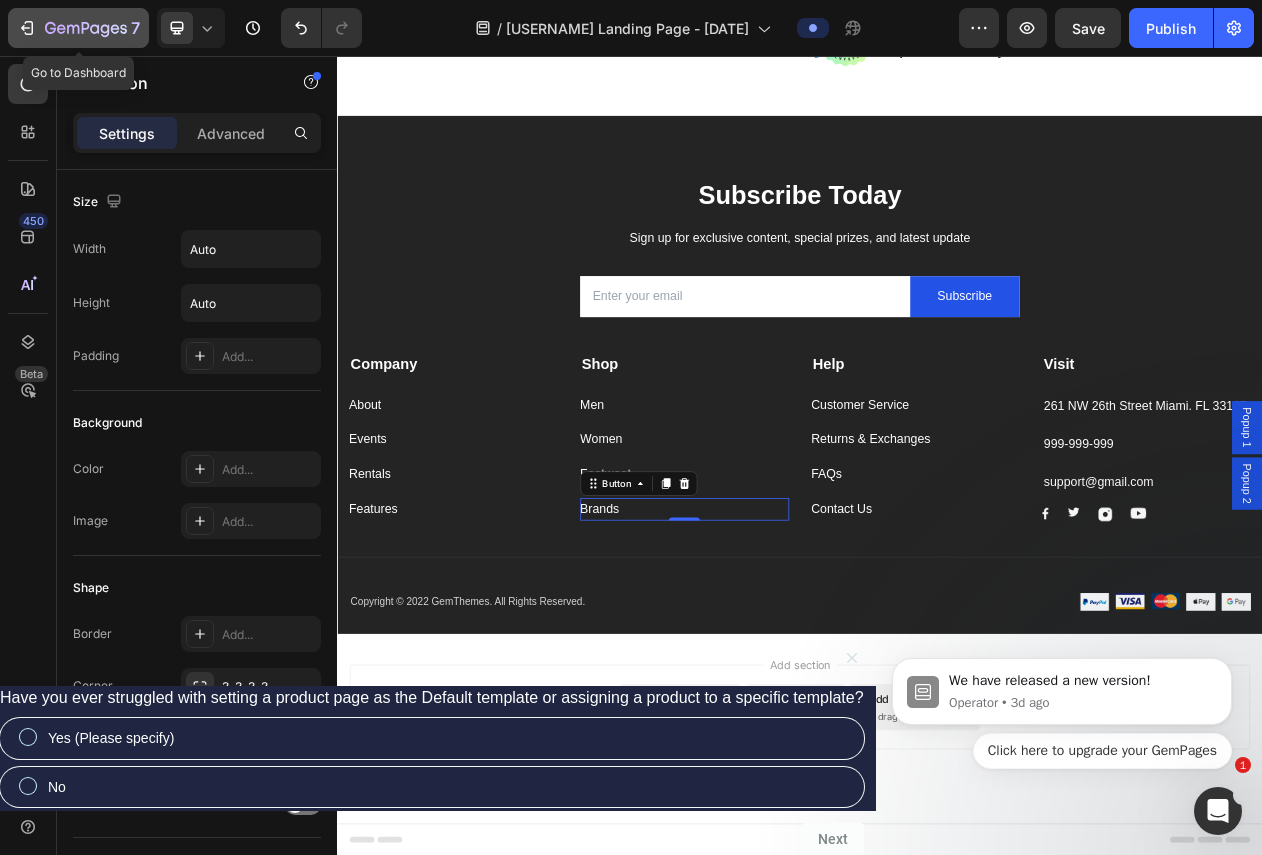 click 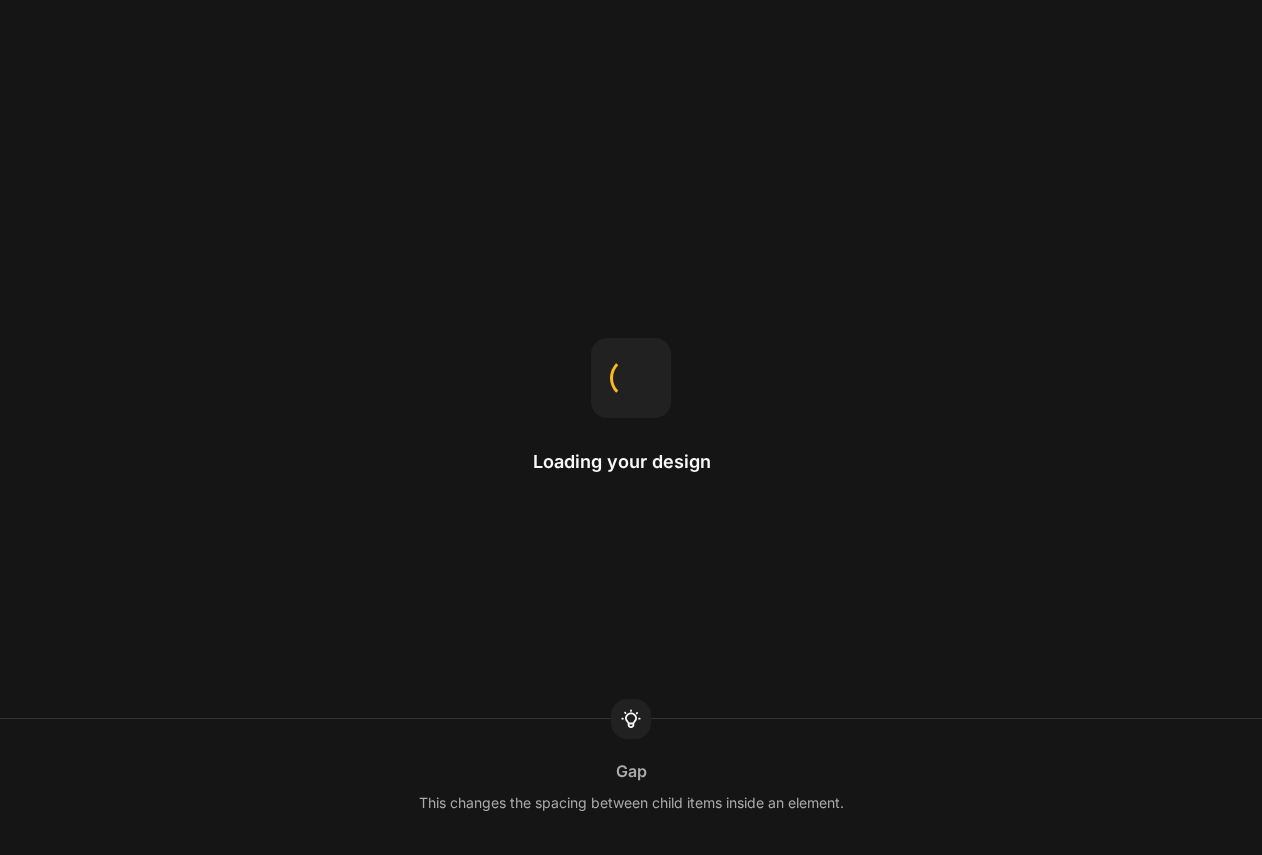 scroll, scrollTop: 0, scrollLeft: 0, axis: both 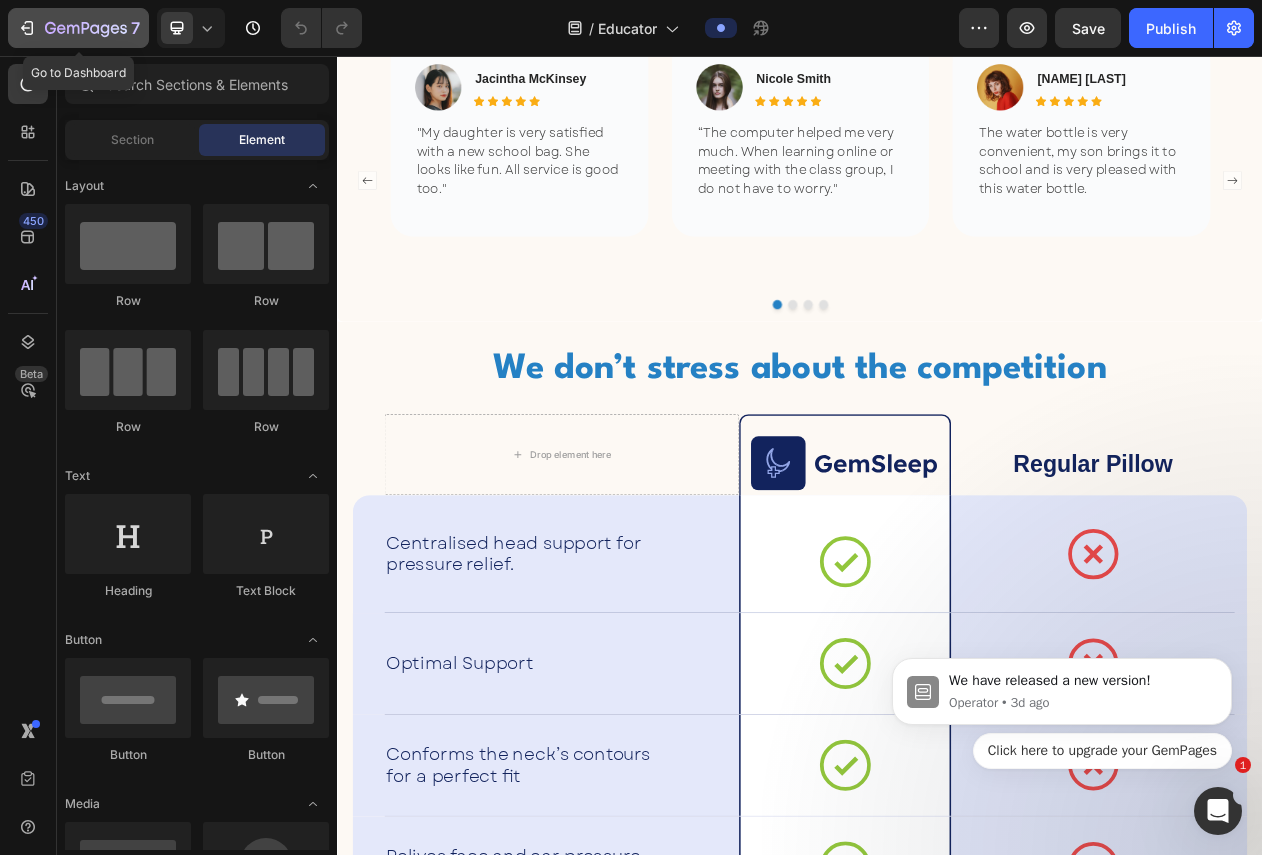 click 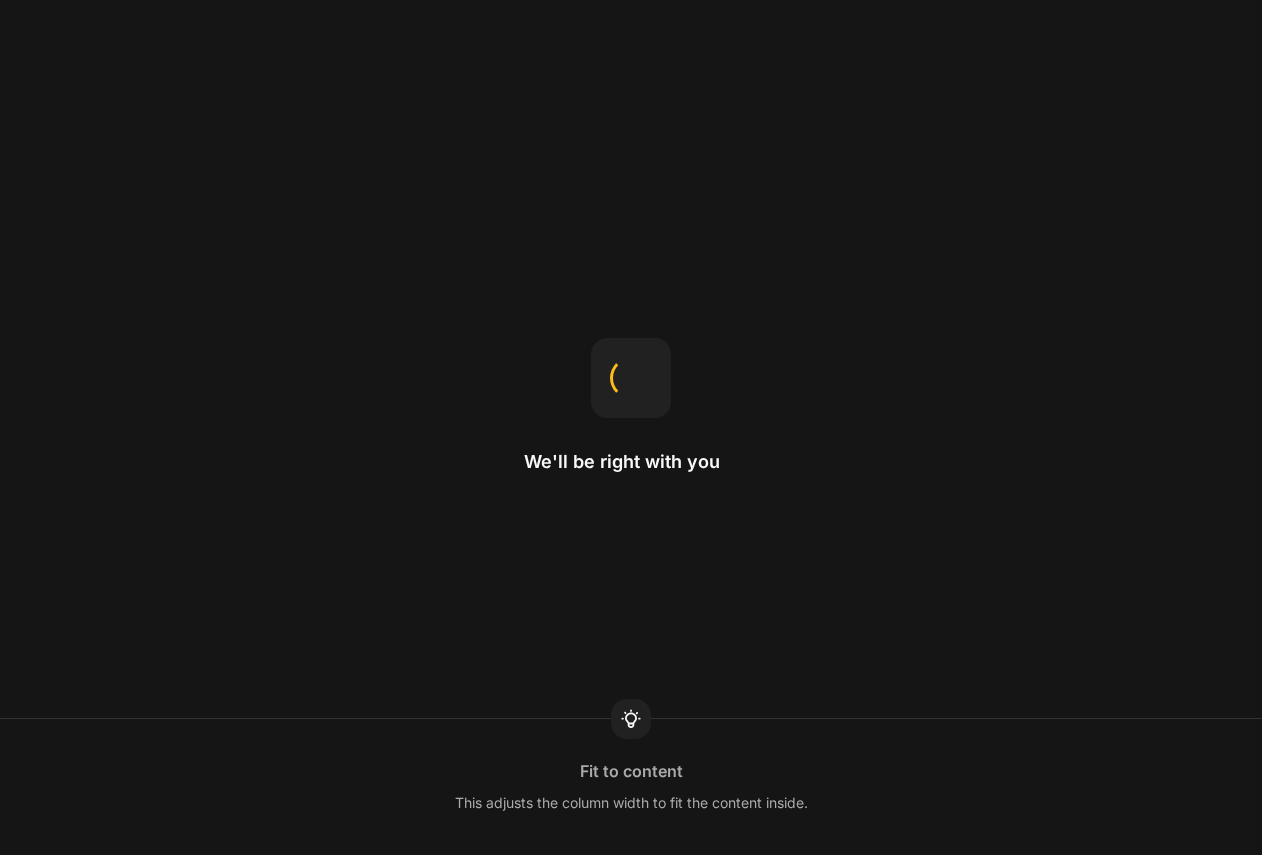 scroll, scrollTop: 0, scrollLeft: 0, axis: both 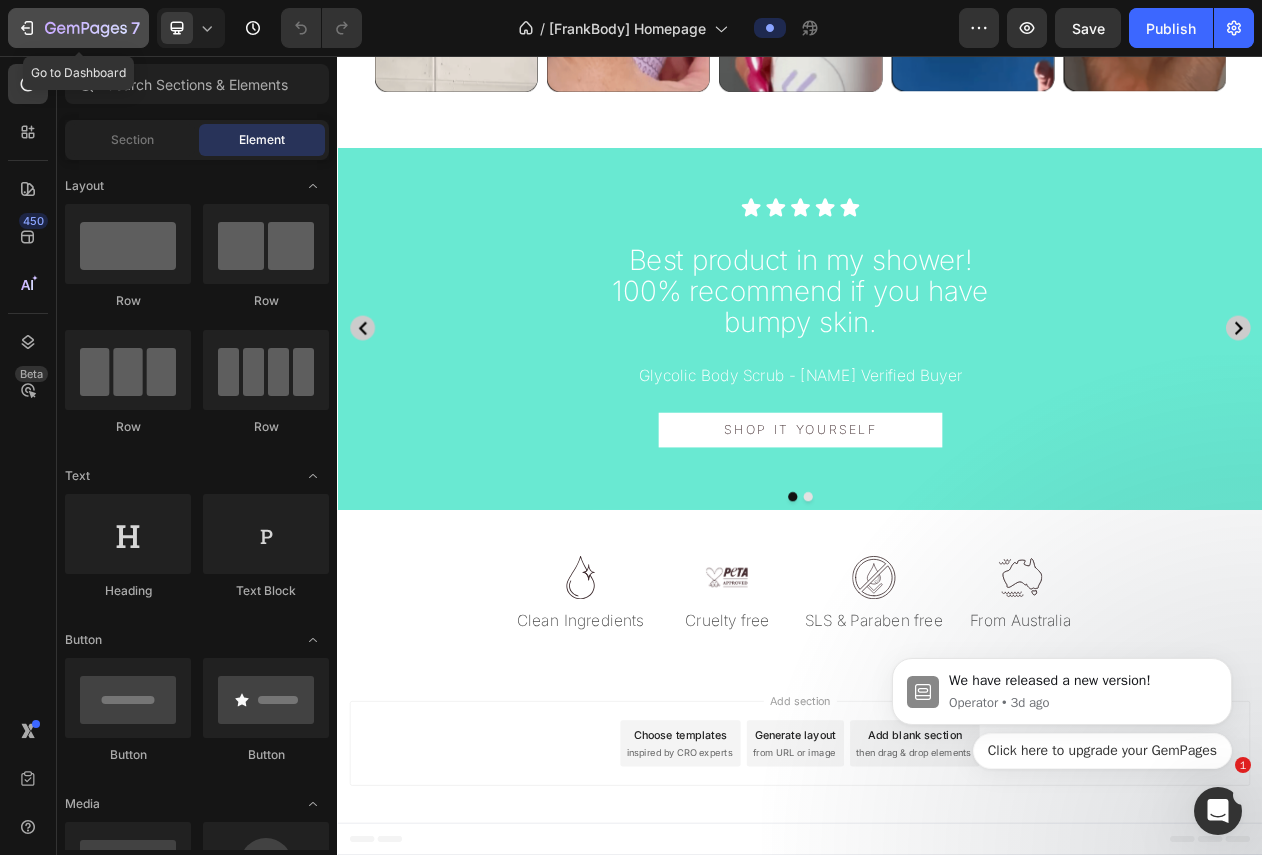 click on "7" 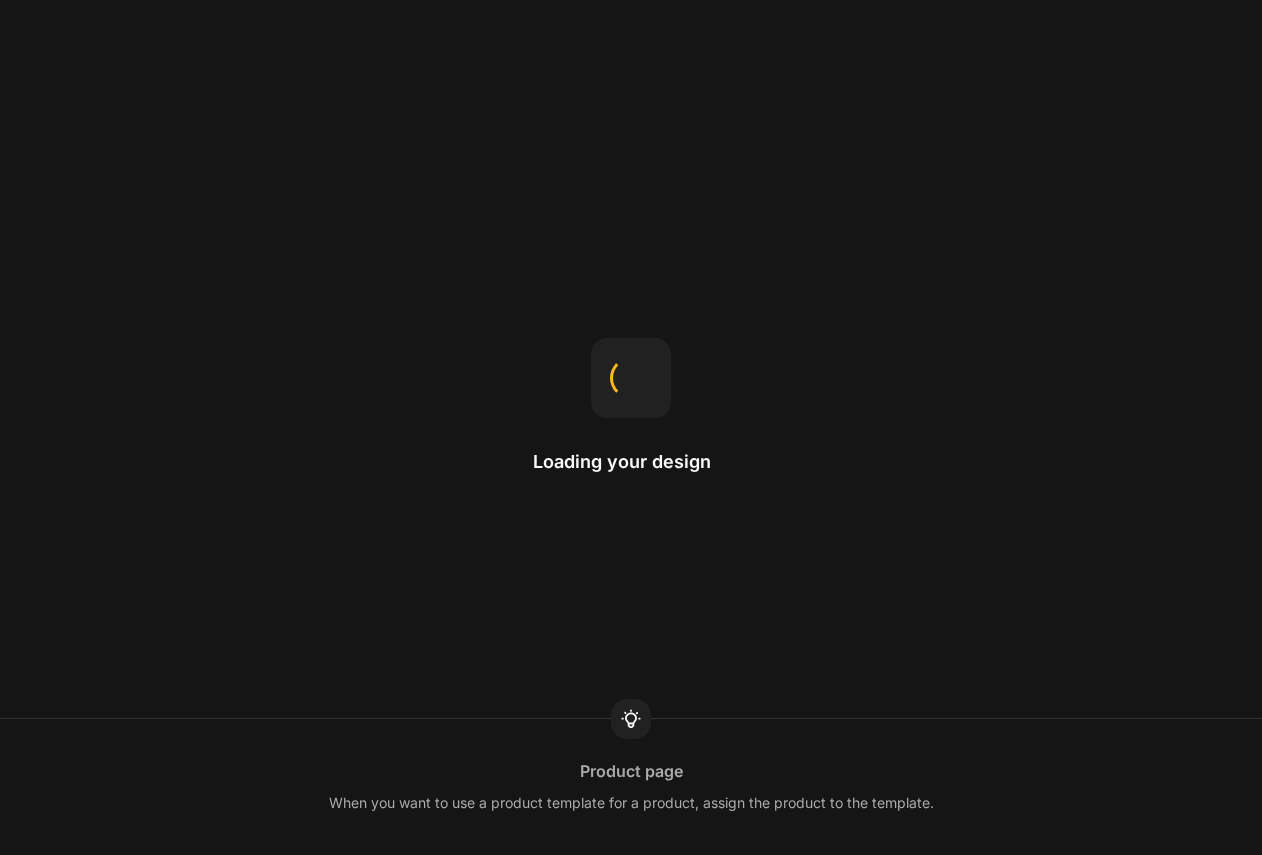 scroll, scrollTop: 0, scrollLeft: 0, axis: both 